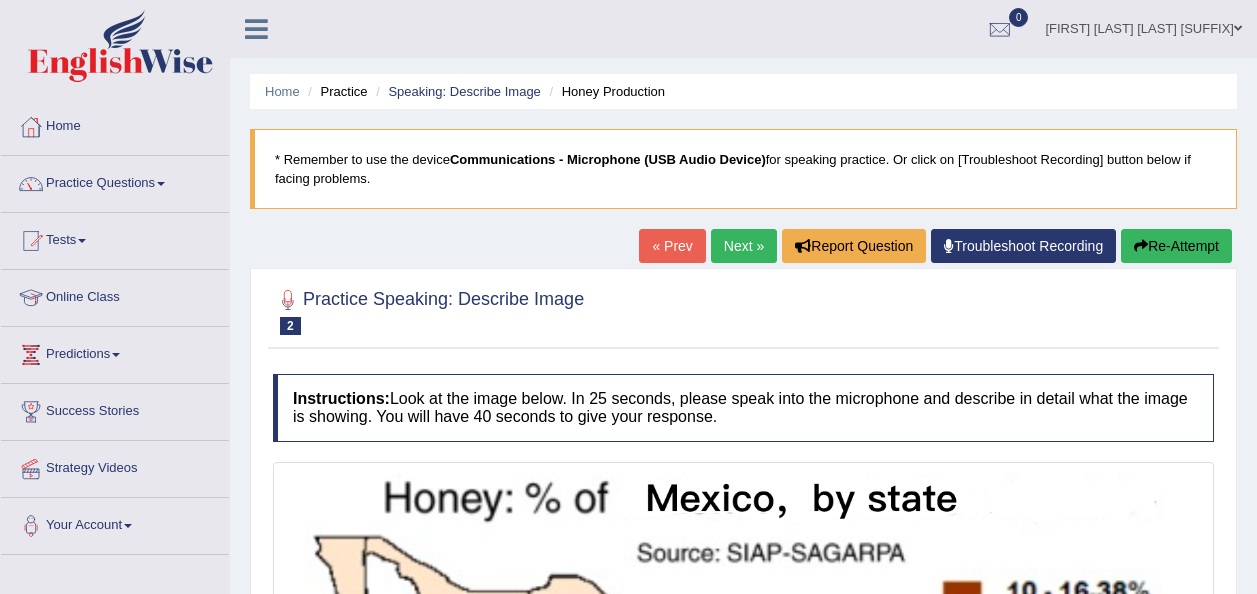 scroll, scrollTop: 0, scrollLeft: 0, axis: both 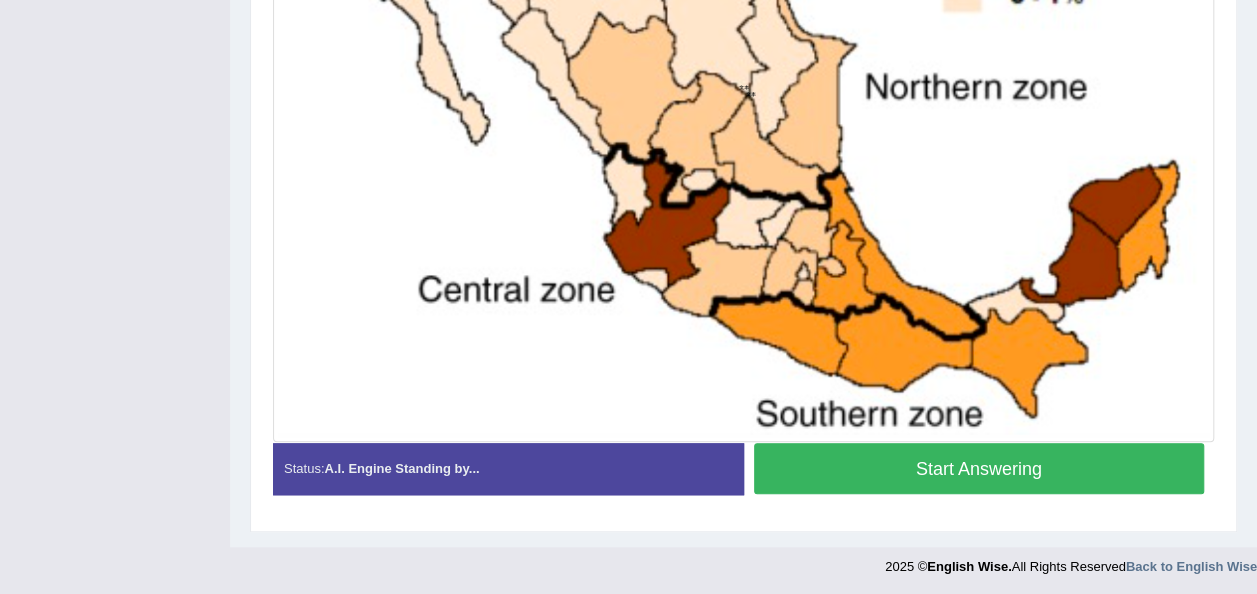 click on "Start Answering" at bounding box center [979, 468] 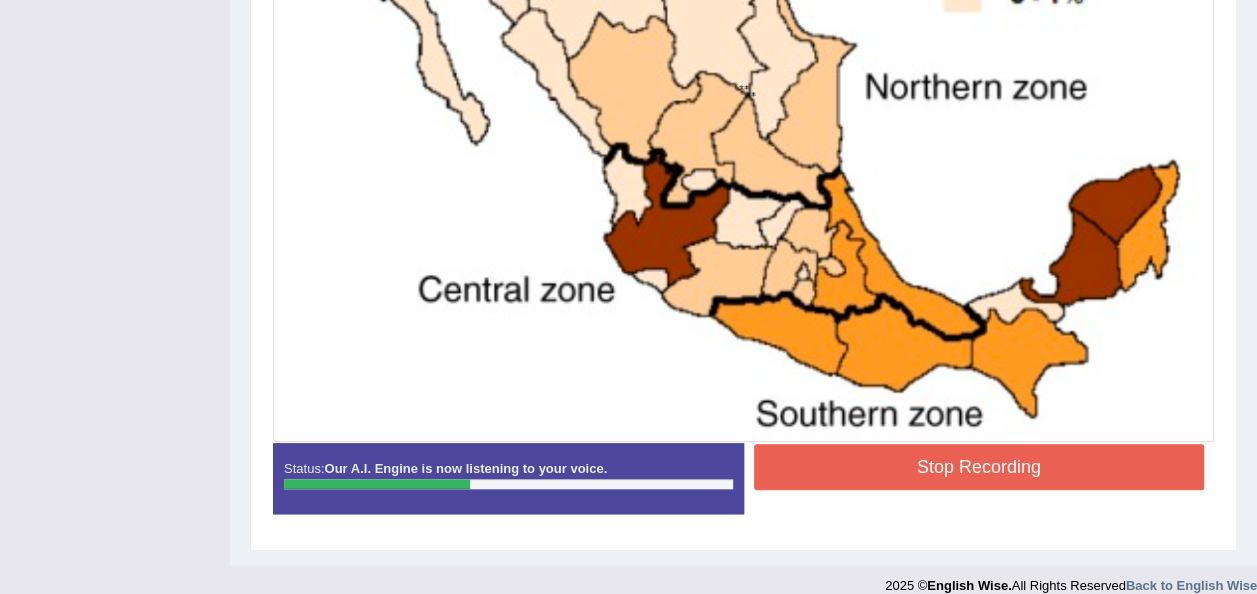click on "Stop Recording" at bounding box center [979, 467] 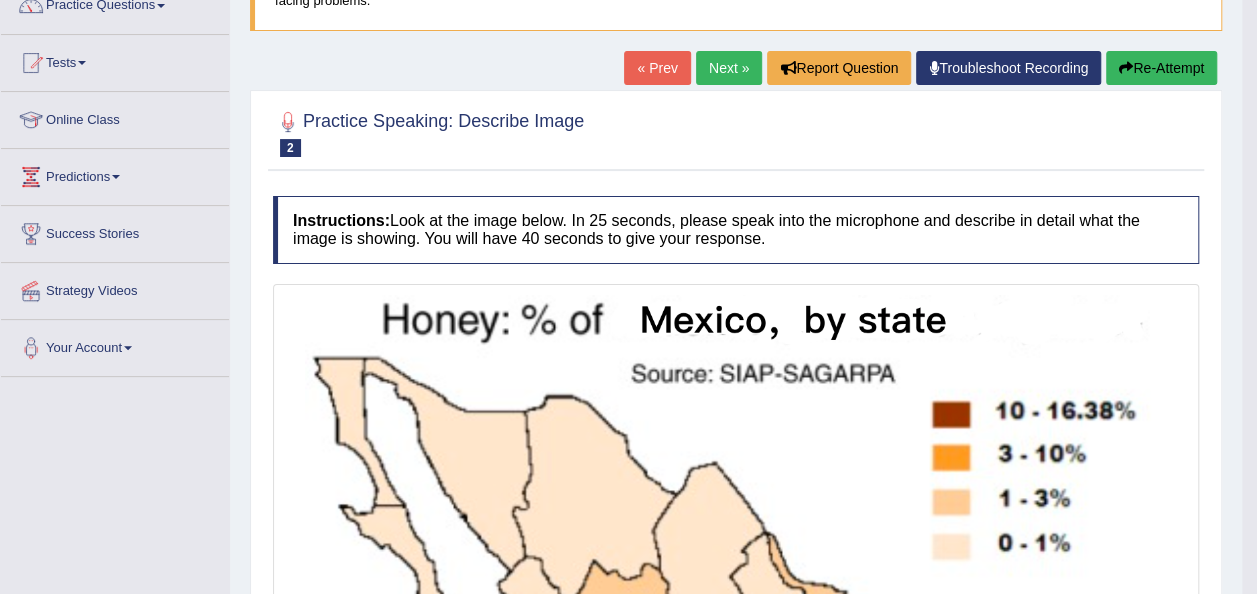scroll, scrollTop: 128, scrollLeft: 0, axis: vertical 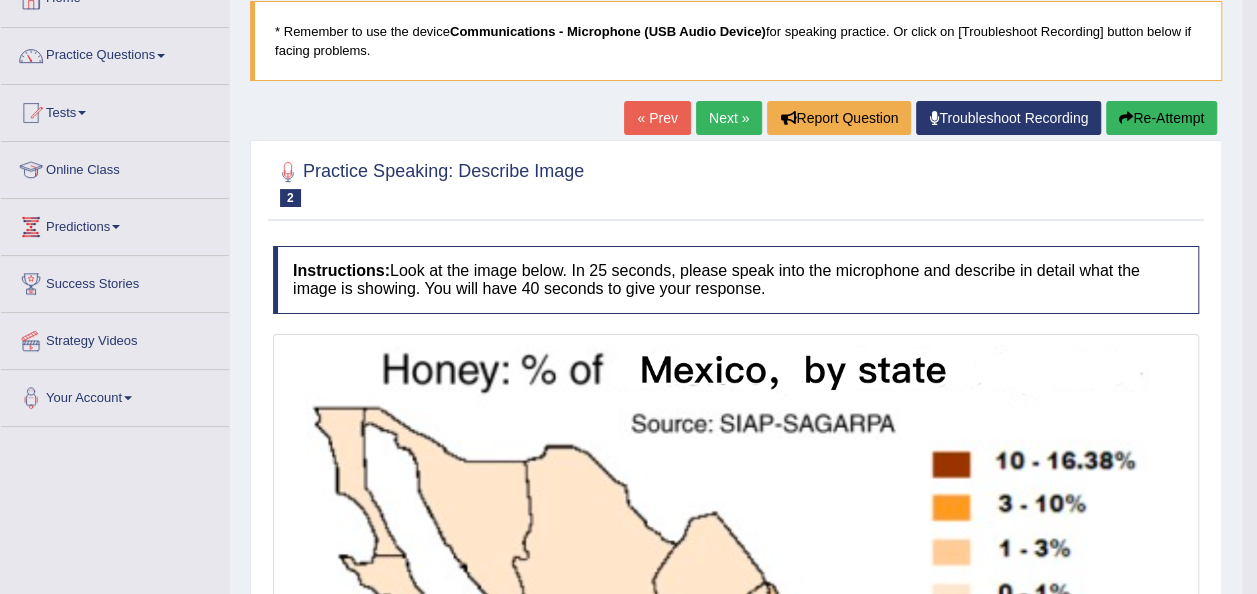 click on "Re-Attempt" at bounding box center [1161, 118] 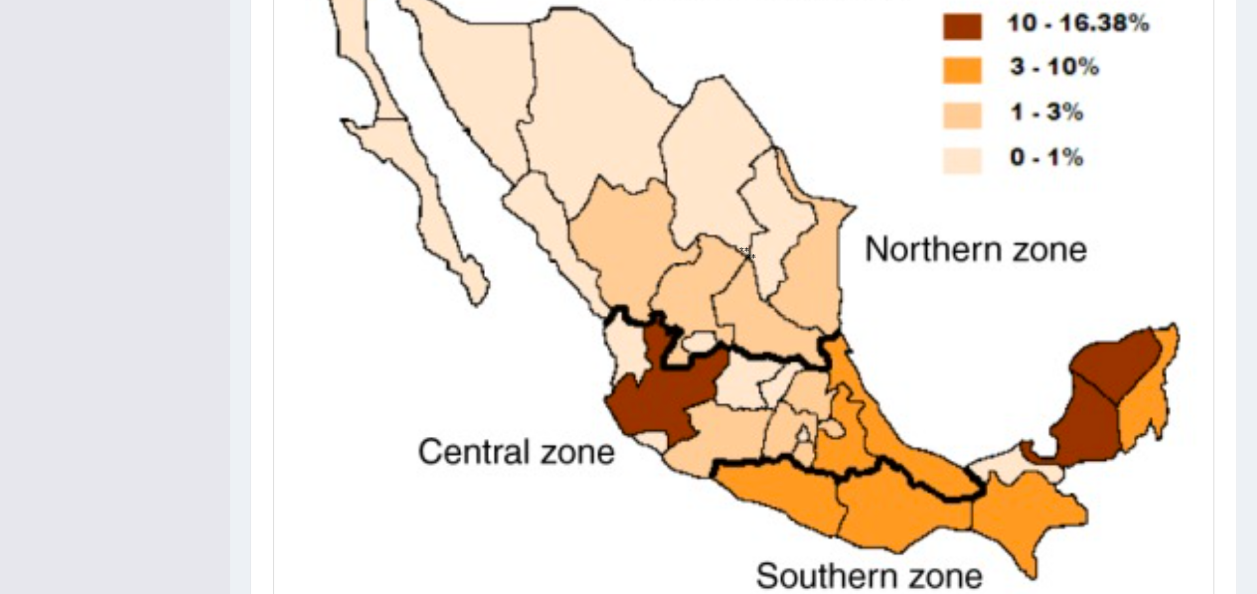 scroll, scrollTop: 0, scrollLeft: 0, axis: both 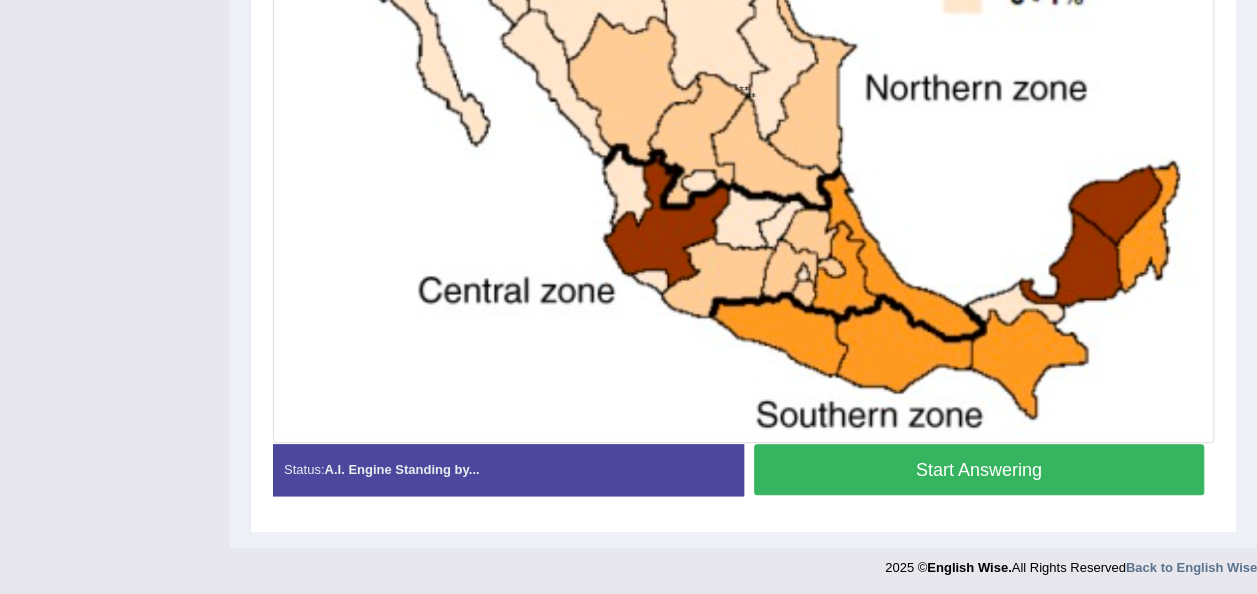 click on "Start Answering" at bounding box center (979, 469) 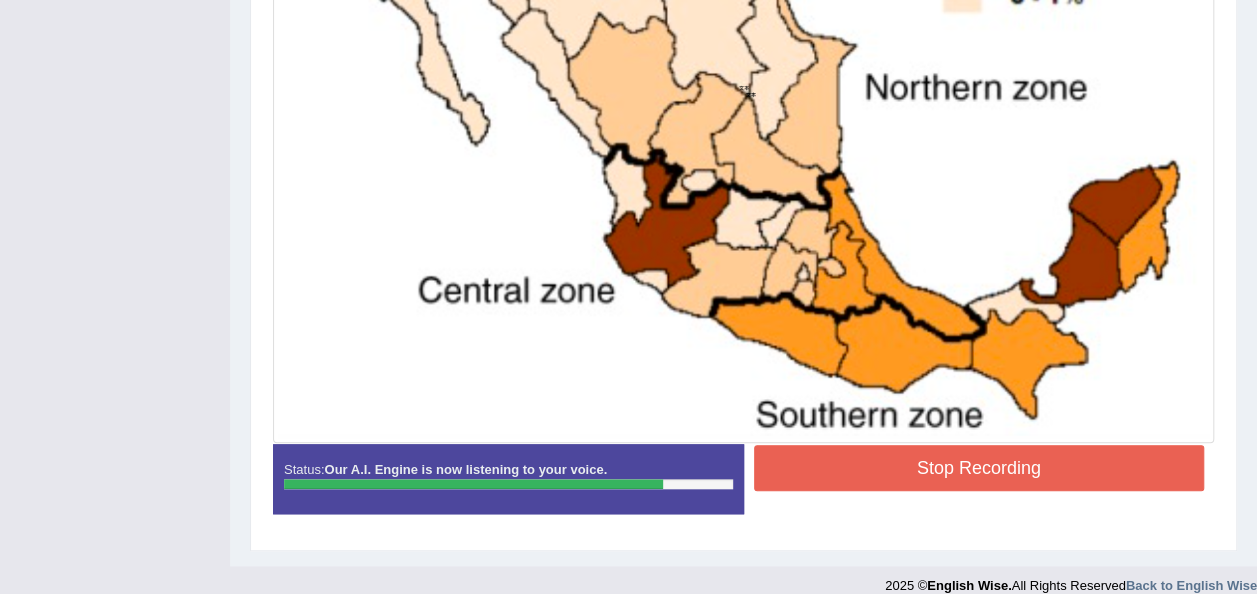scroll, scrollTop: 759, scrollLeft: 0, axis: vertical 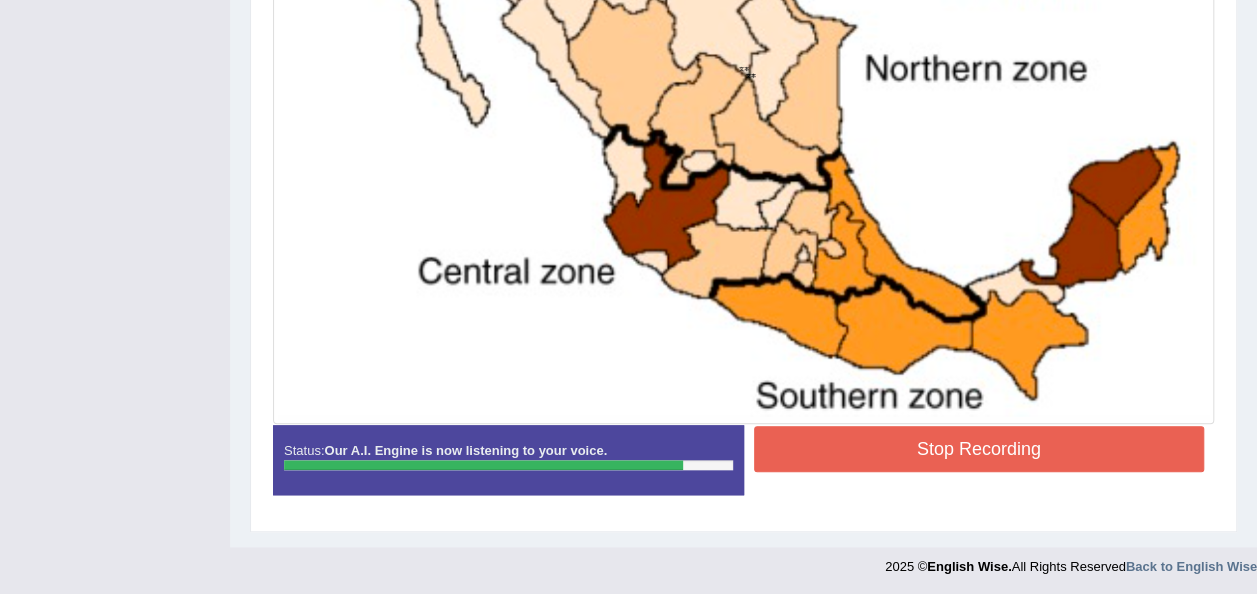 click on "Stop Recording" at bounding box center [979, 449] 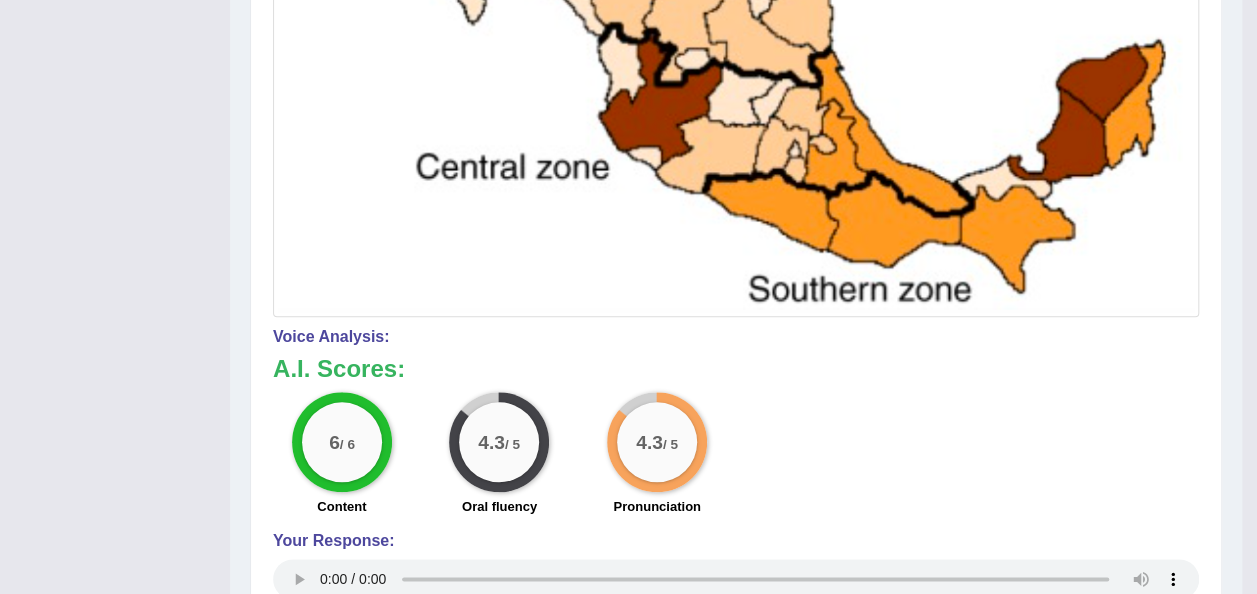 scroll, scrollTop: 1152, scrollLeft: 0, axis: vertical 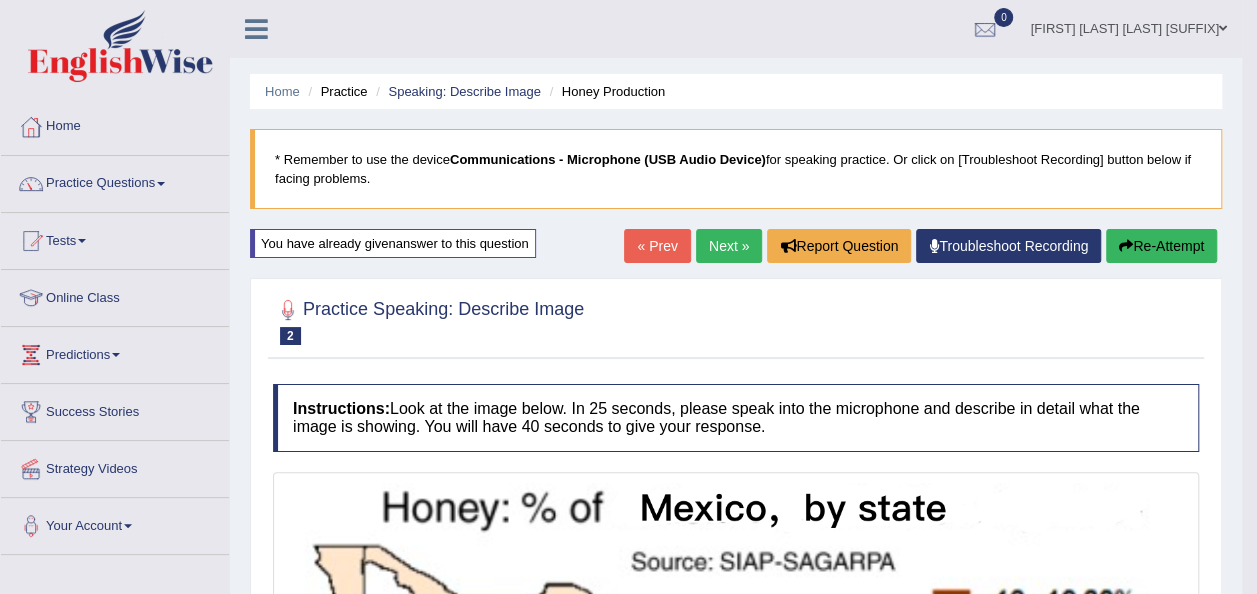 click on "« Prev" at bounding box center [657, 246] 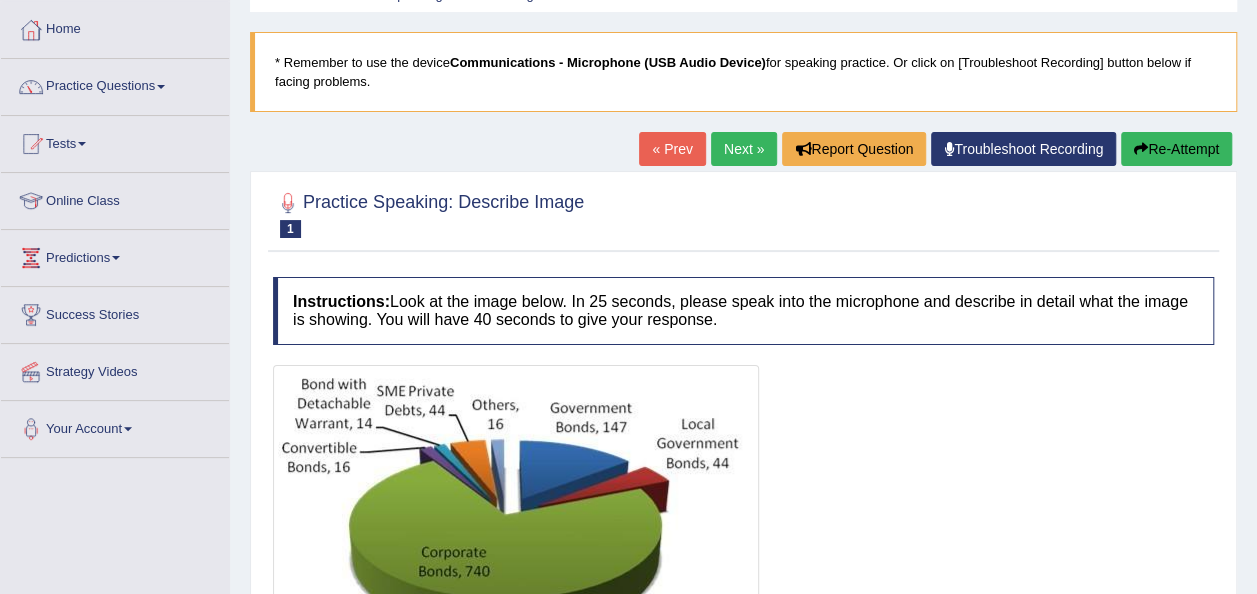 scroll, scrollTop: 0, scrollLeft: 0, axis: both 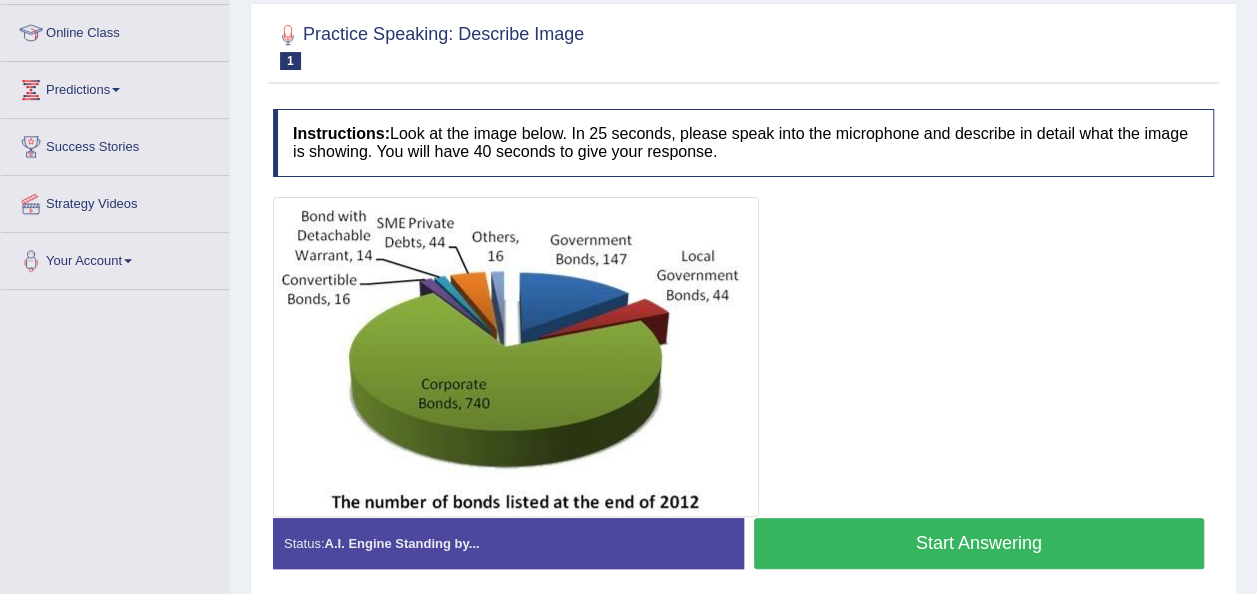 click at bounding box center (516, 357) 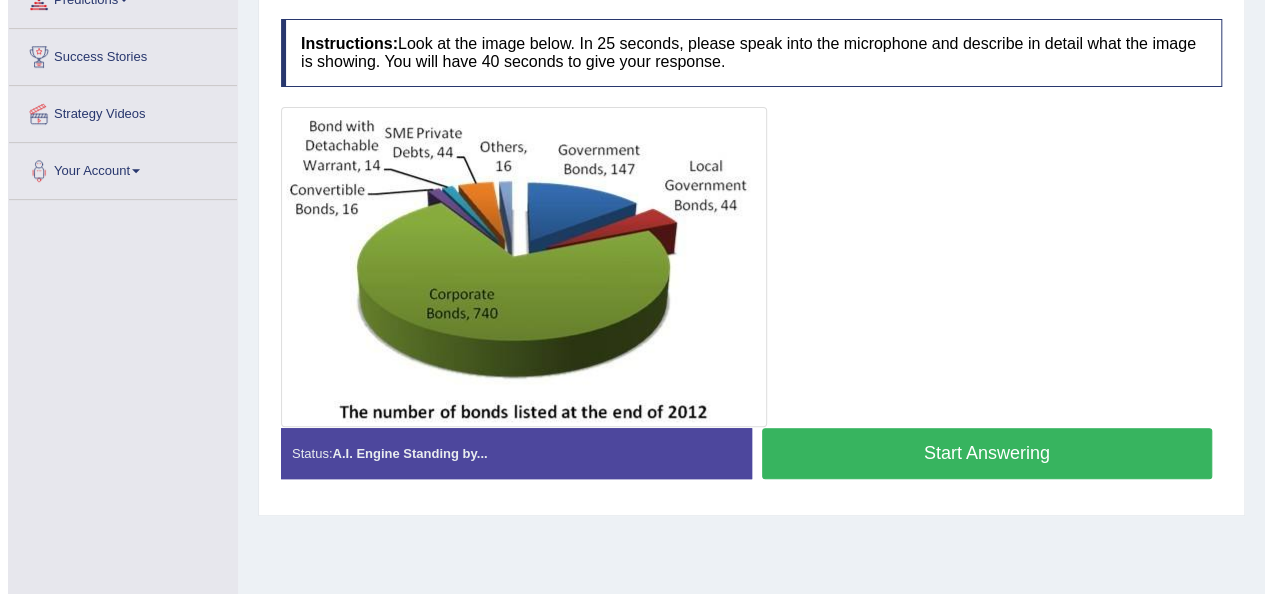 scroll, scrollTop: 356, scrollLeft: 0, axis: vertical 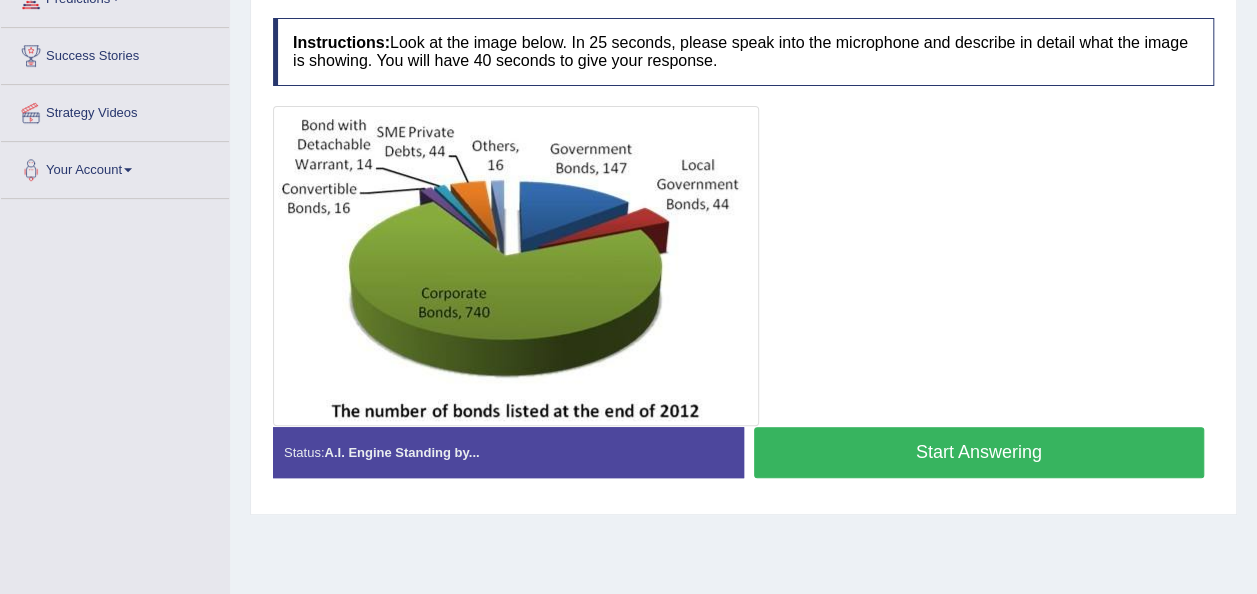 click on "Start Answering" at bounding box center [979, 452] 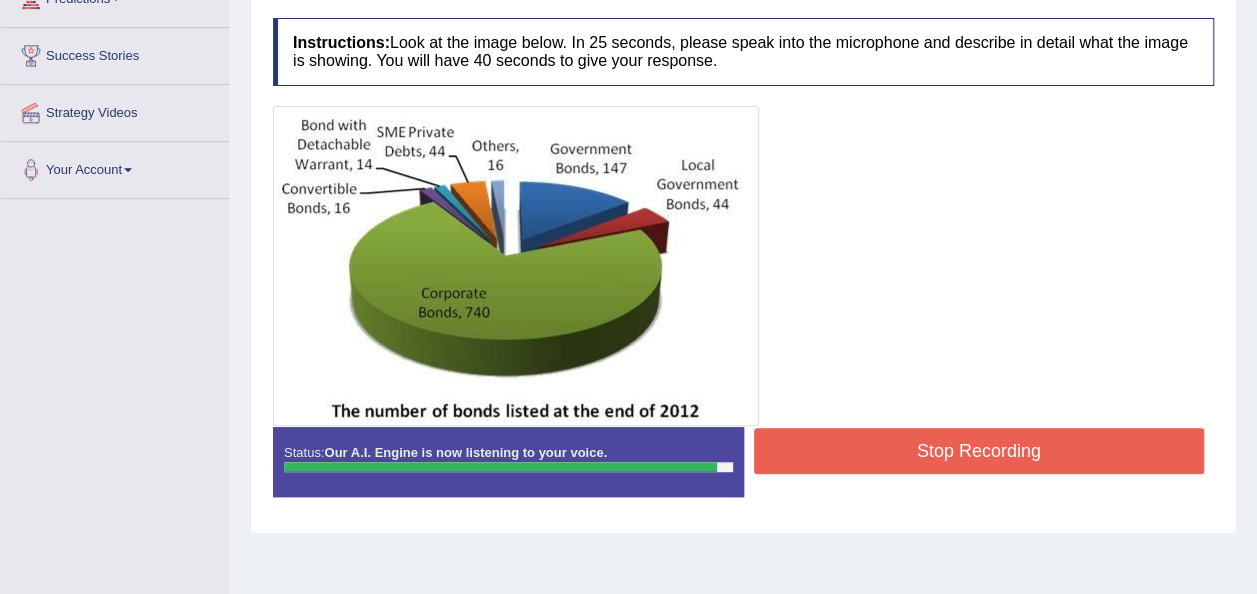 click on "Stop Recording" at bounding box center [979, 451] 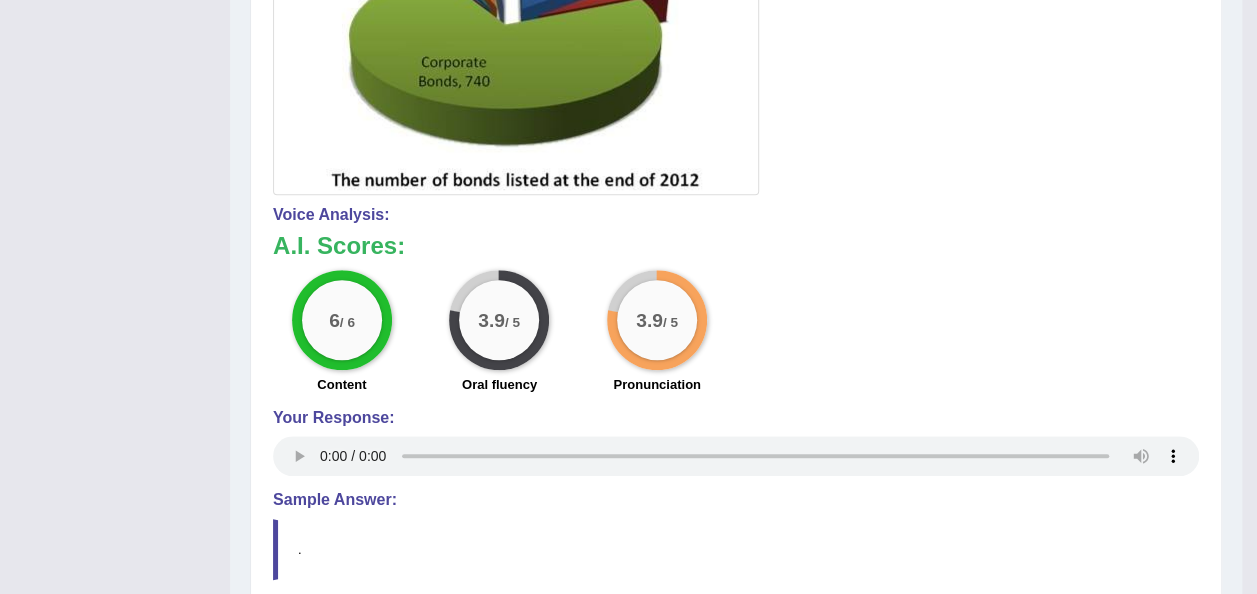 scroll, scrollTop: 588, scrollLeft: 0, axis: vertical 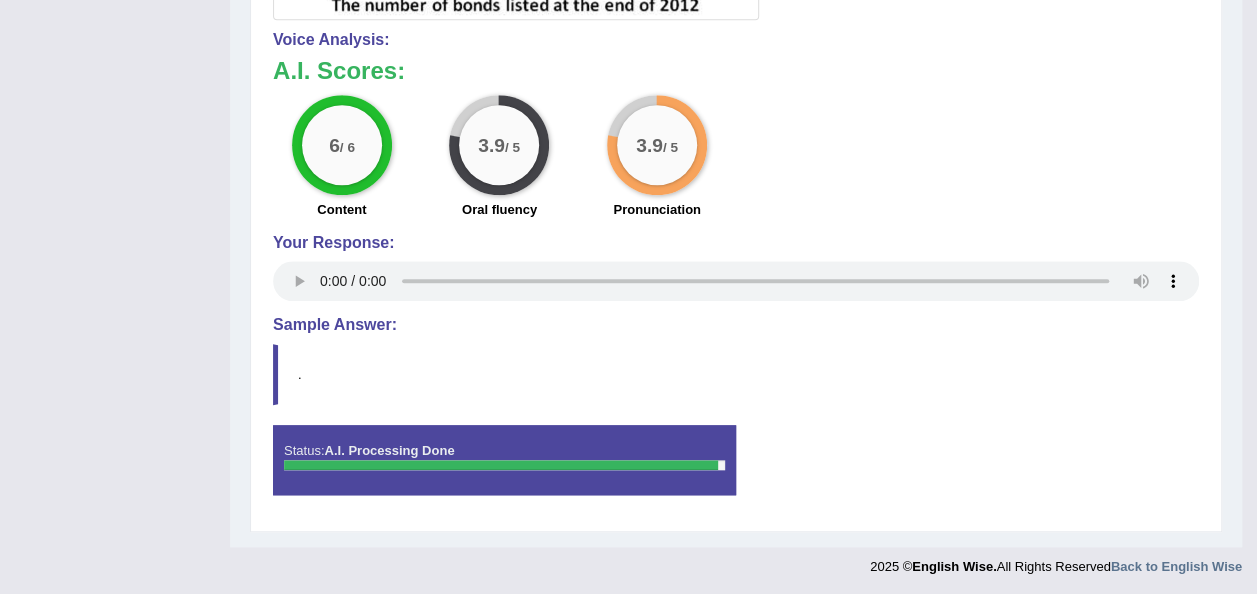 type 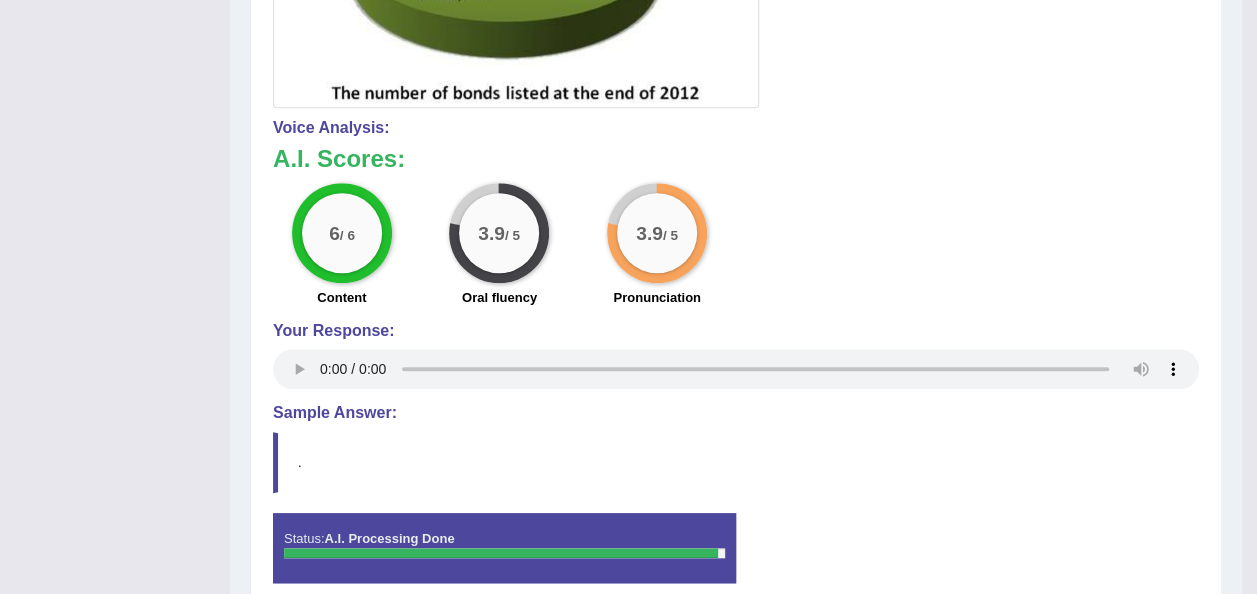 scroll, scrollTop: 752, scrollLeft: 0, axis: vertical 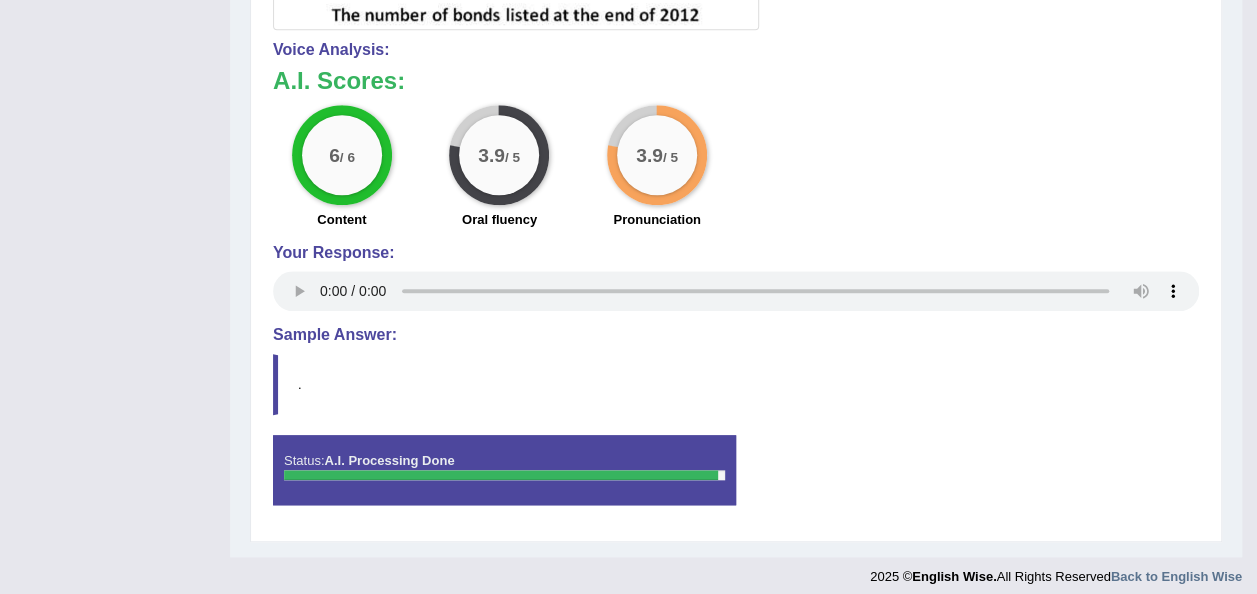 click on "." at bounding box center [736, 384] 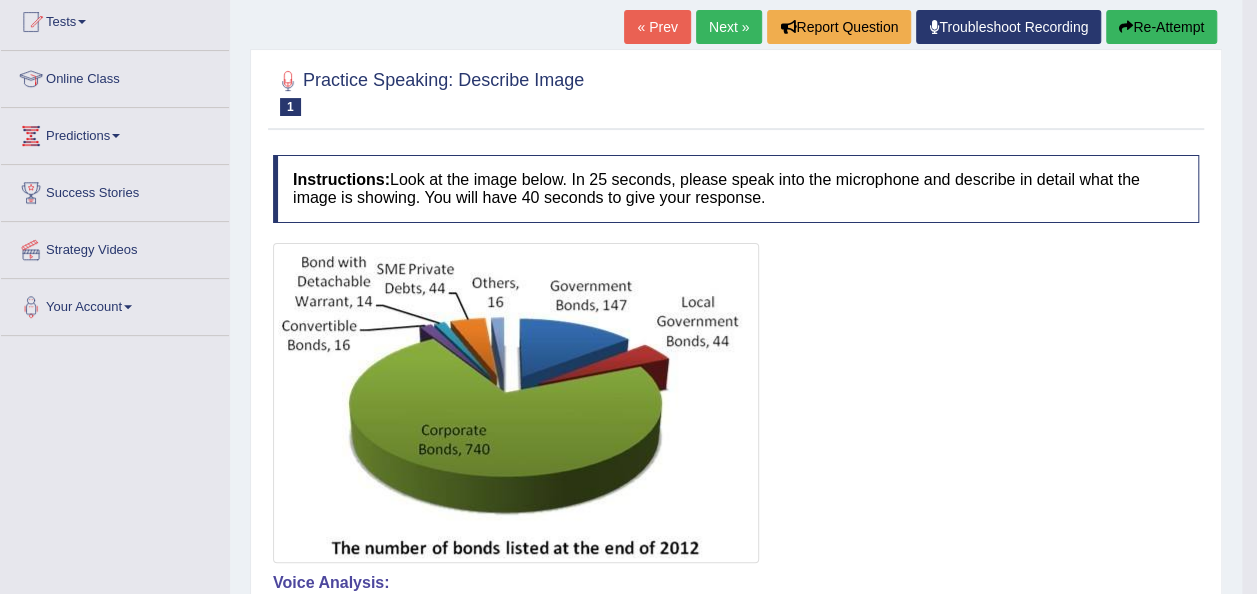 scroll, scrollTop: 208, scrollLeft: 0, axis: vertical 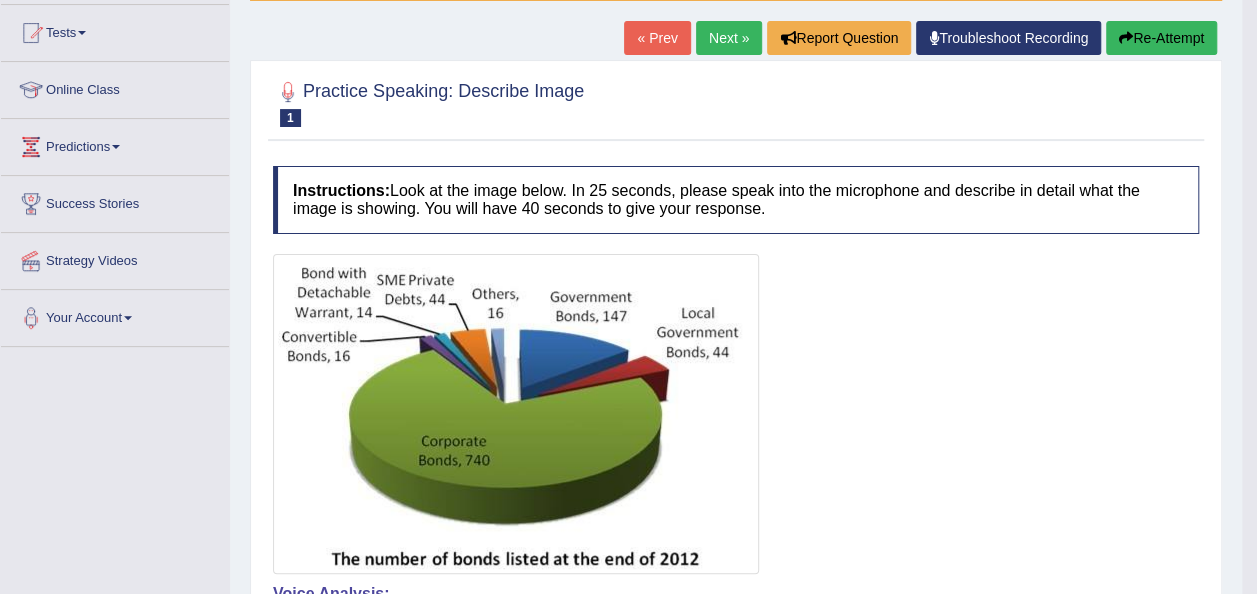 click on "Re-Attempt" at bounding box center (1161, 38) 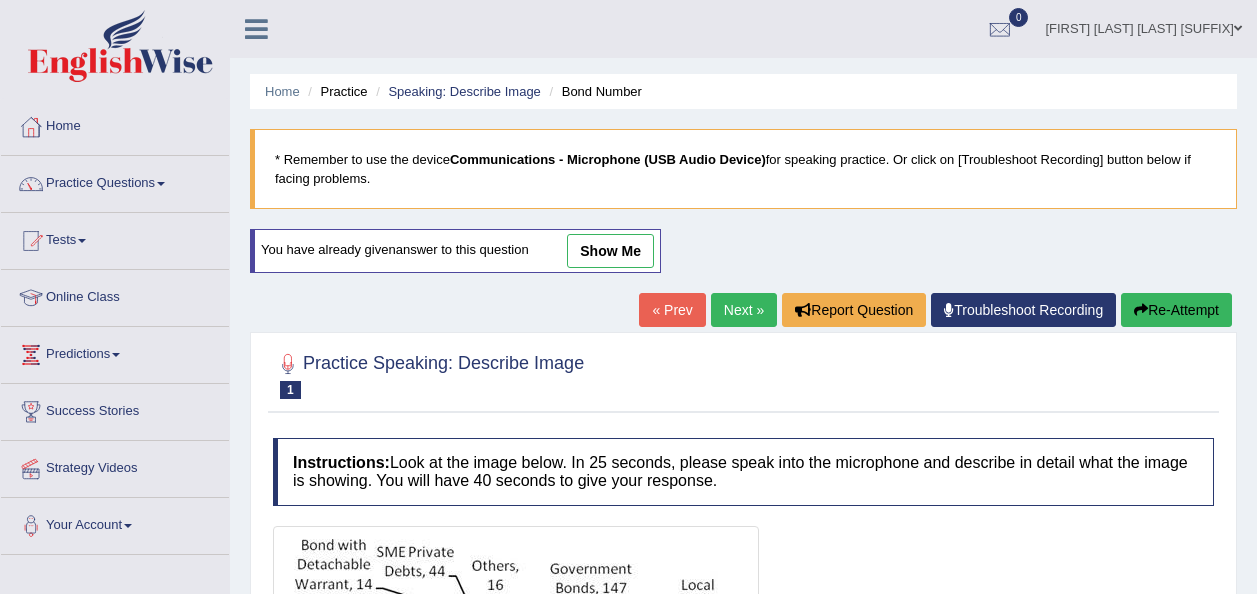 click on "Start Answering" at bounding box center (979, 872) 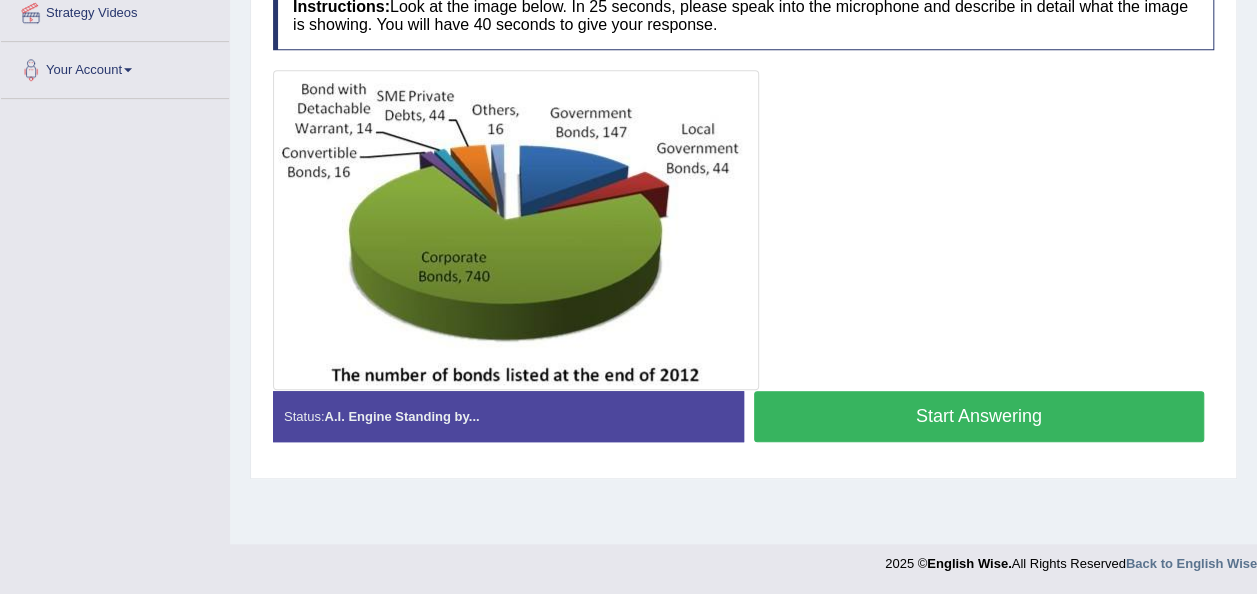 scroll, scrollTop: 0, scrollLeft: 0, axis: both 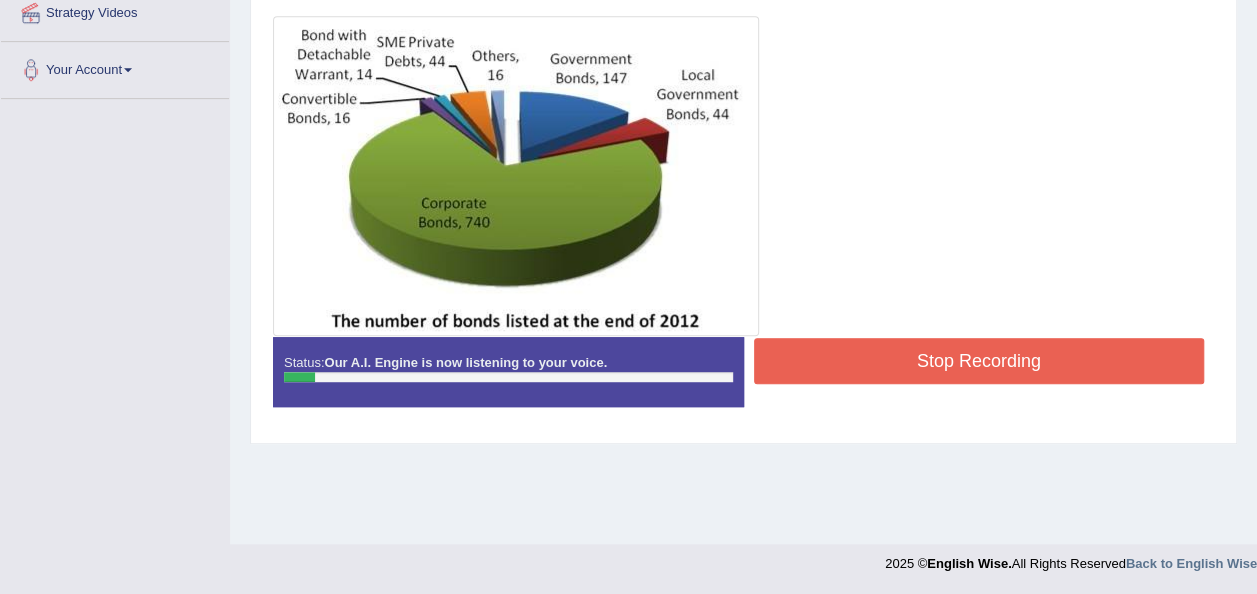 click on "Stop Recording" at bounding box center [979, 361] 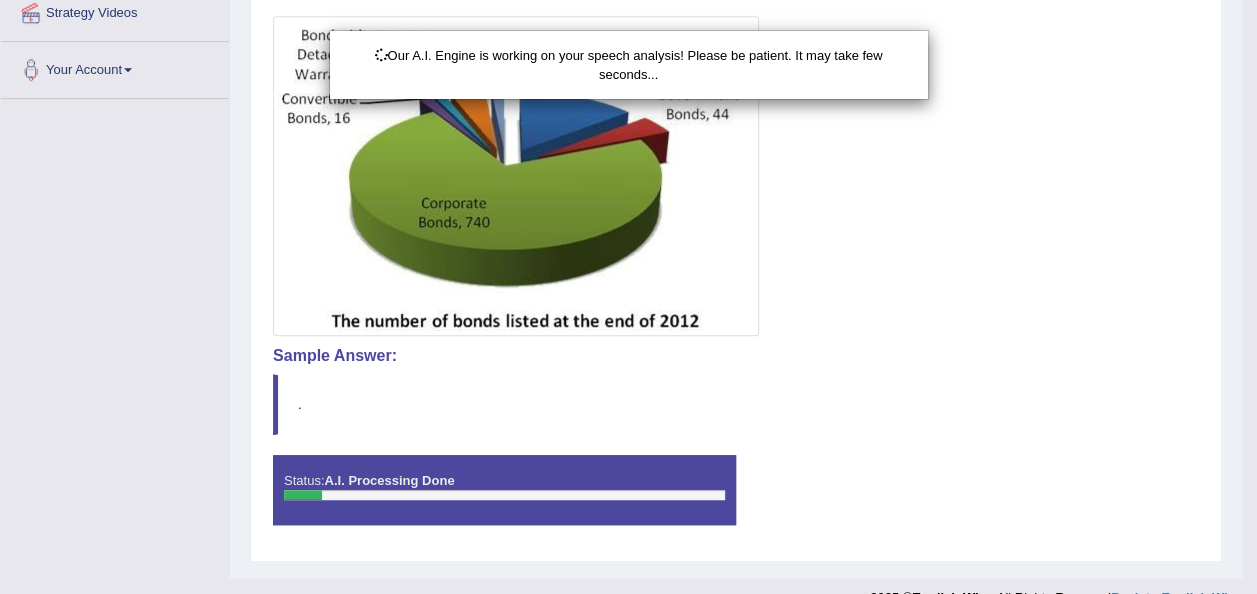 scroll, scrollTop: 486, scrollLeft: 0, axis: vertical 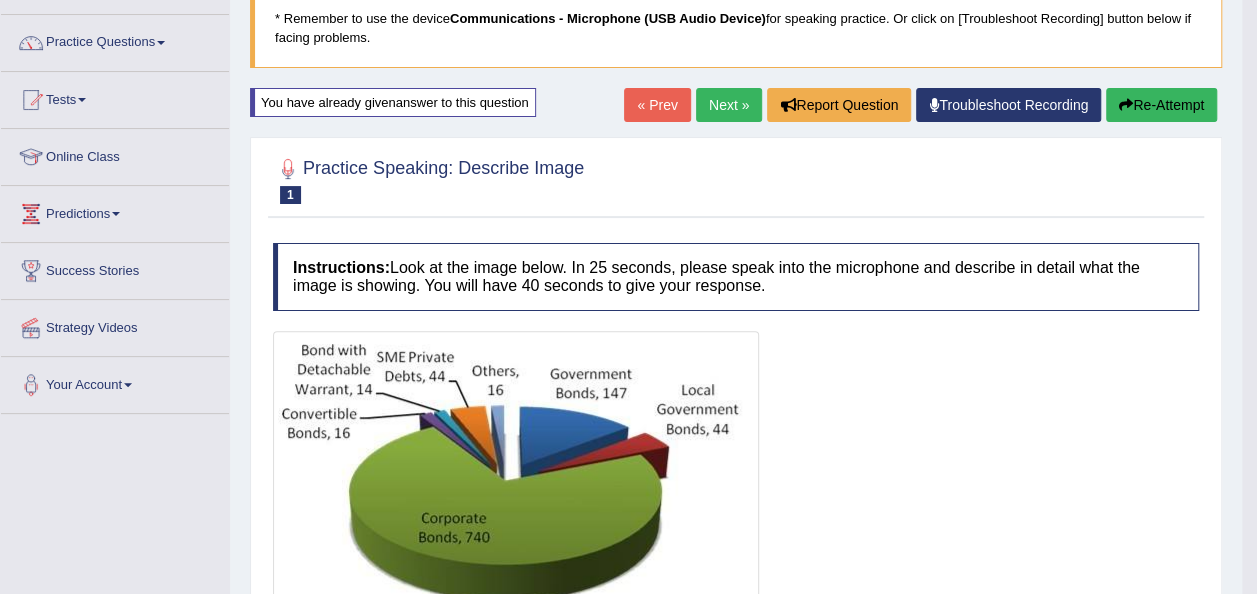 click on "Re-Attempt" at bounding box center [1161, 105] 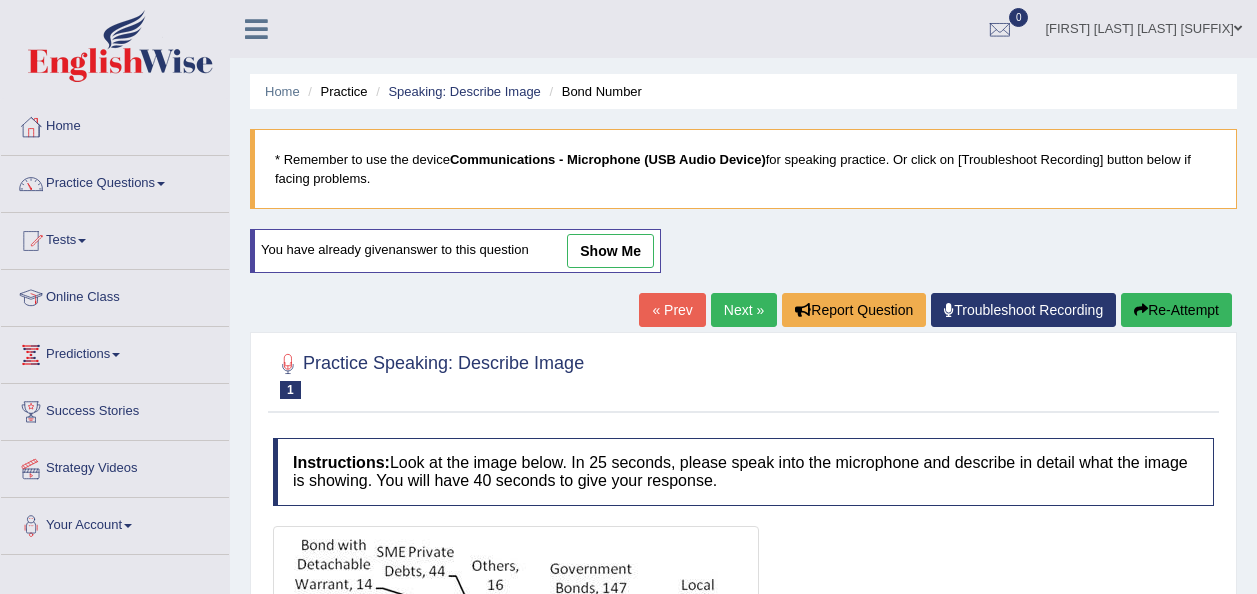 scroll, scrollTop: 456, scrollLeft: 0, axis: vertical 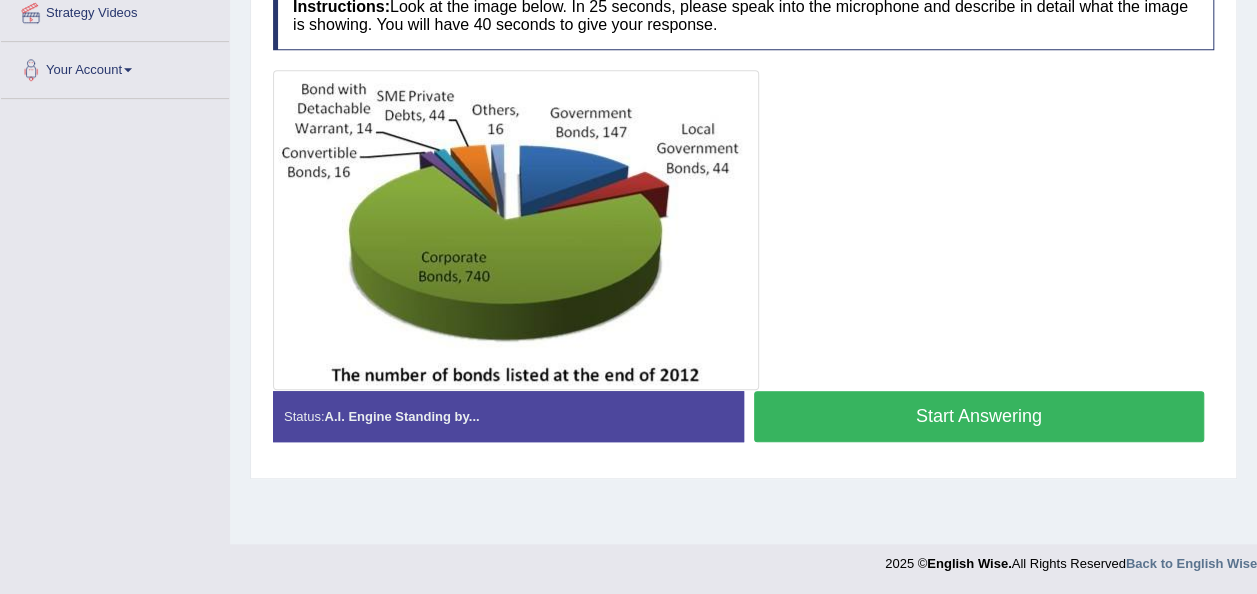 click on "Start Answering" at bounding box center [979, 416] 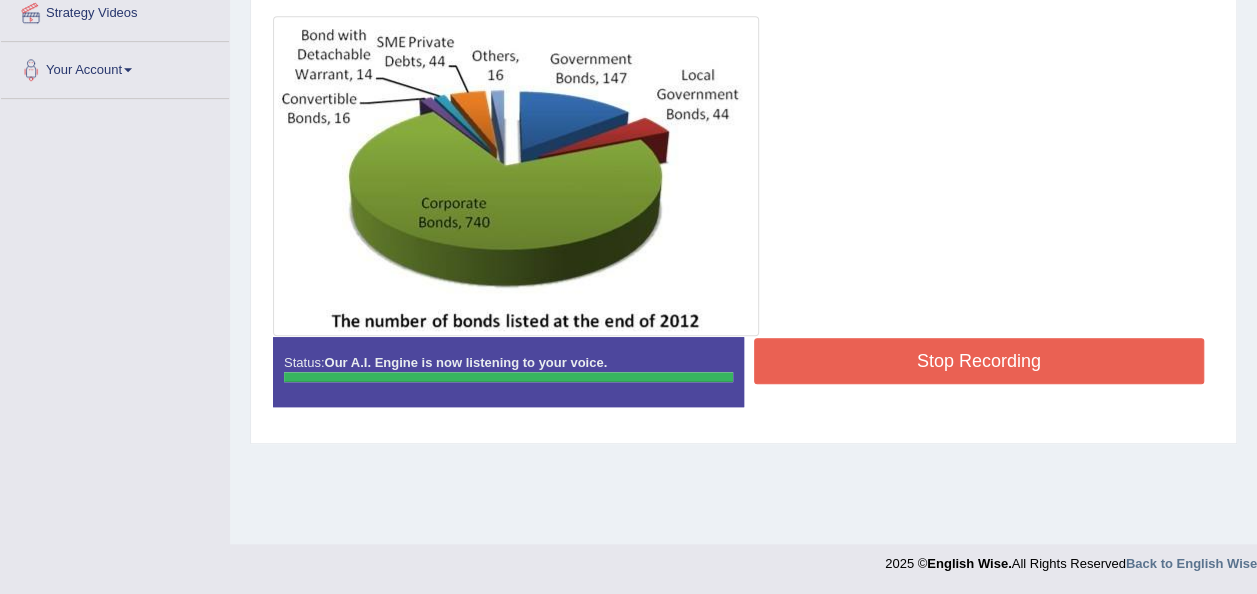 click on "Stop Recording" at bounding box center (979, 361) 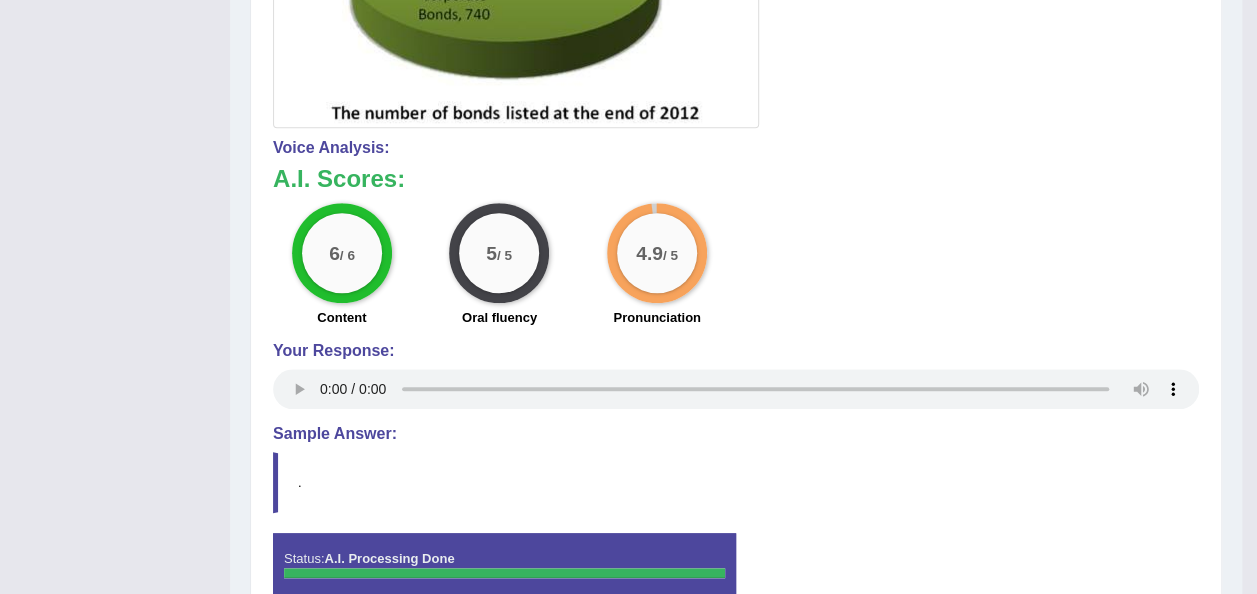 scroll, scrollTop: 665, scrollLeft: 0, axis: vertical 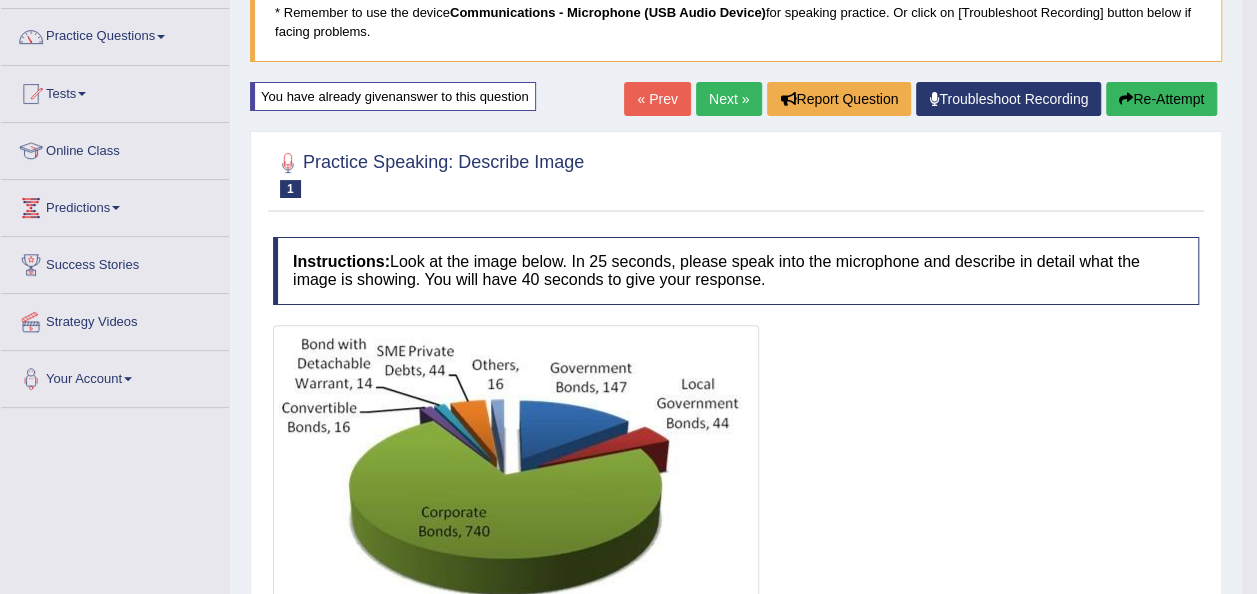 click on "Re-Attempt" at bounding box center (1161, 99) 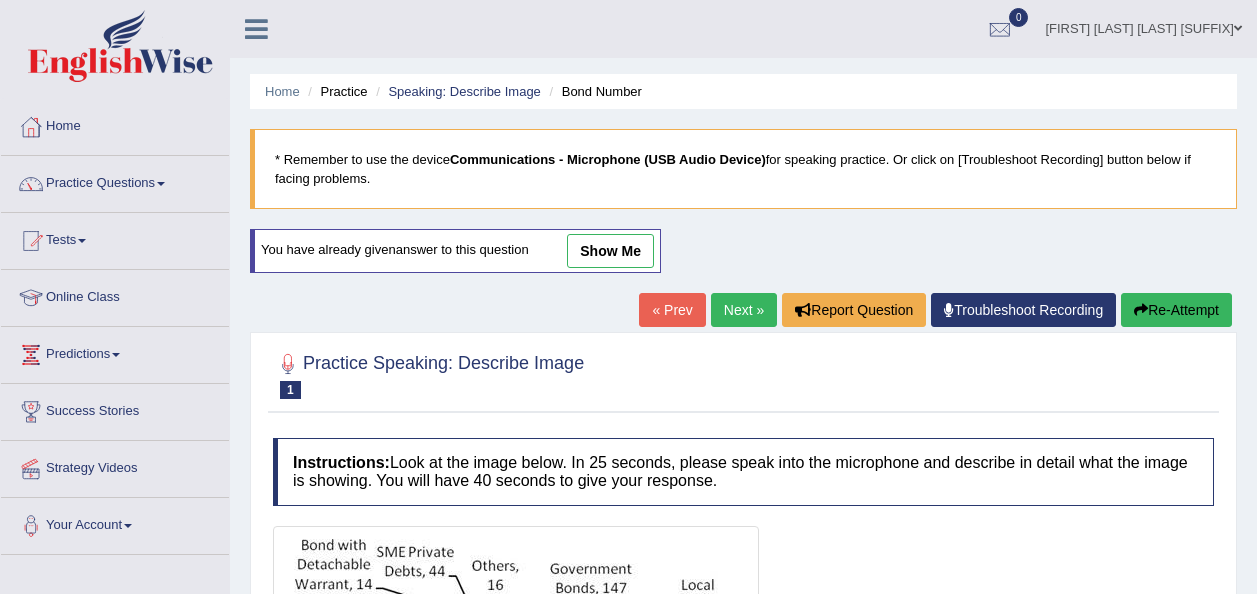 scroll, scrollTop: 456, scrollLeft: 0, axis: vertical 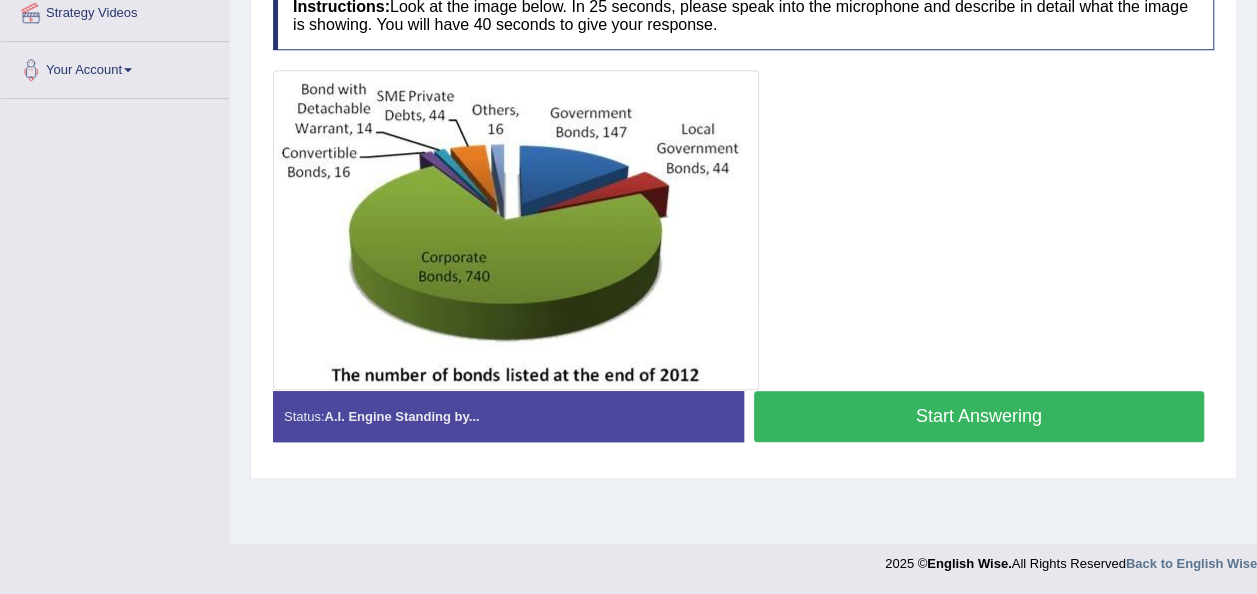 click on "Start Answering" at bounding box center [979, 416] 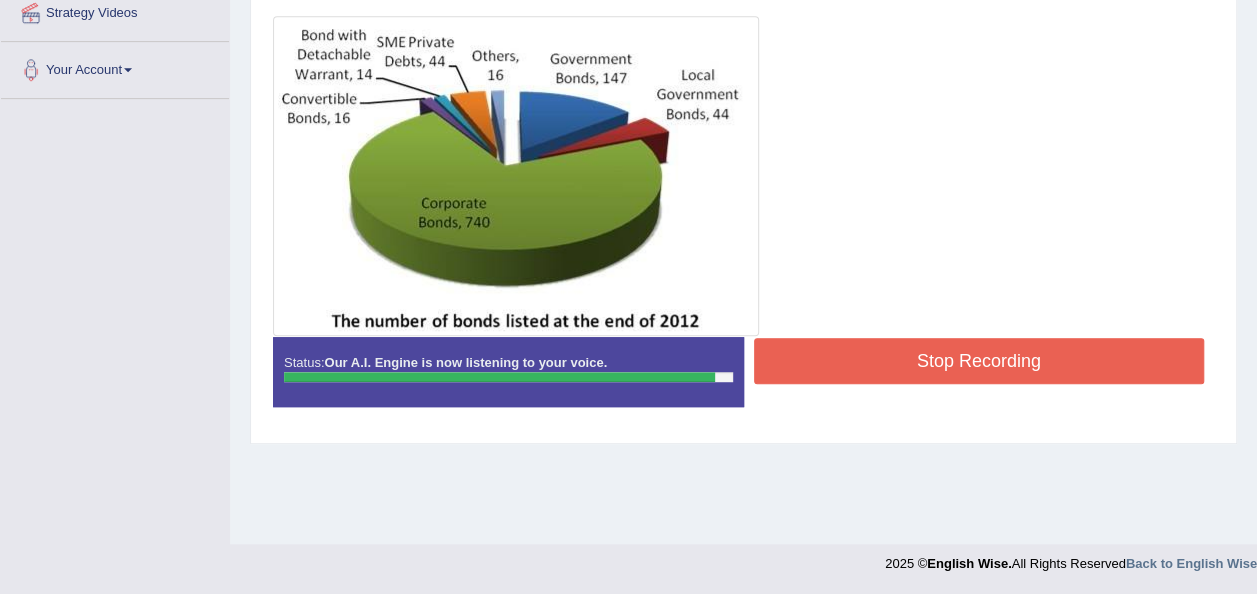 click on "Stop Recording" at bounding box center [979, 361] 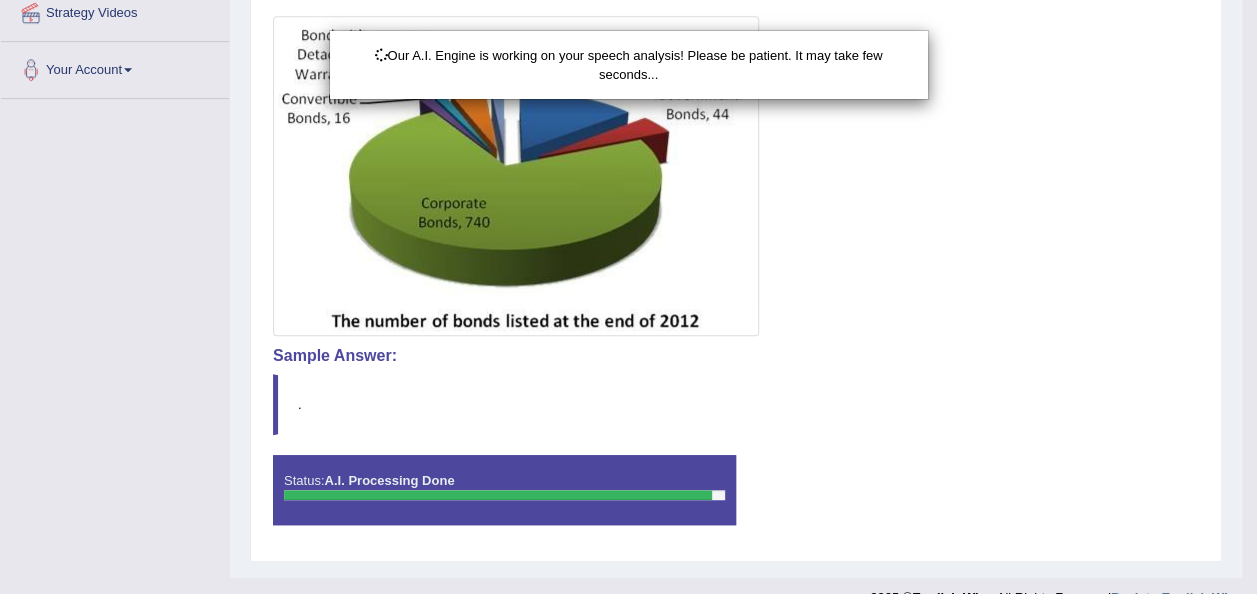 scroll, scrollTop: 486, scrollLeft: 0, axis: vertical 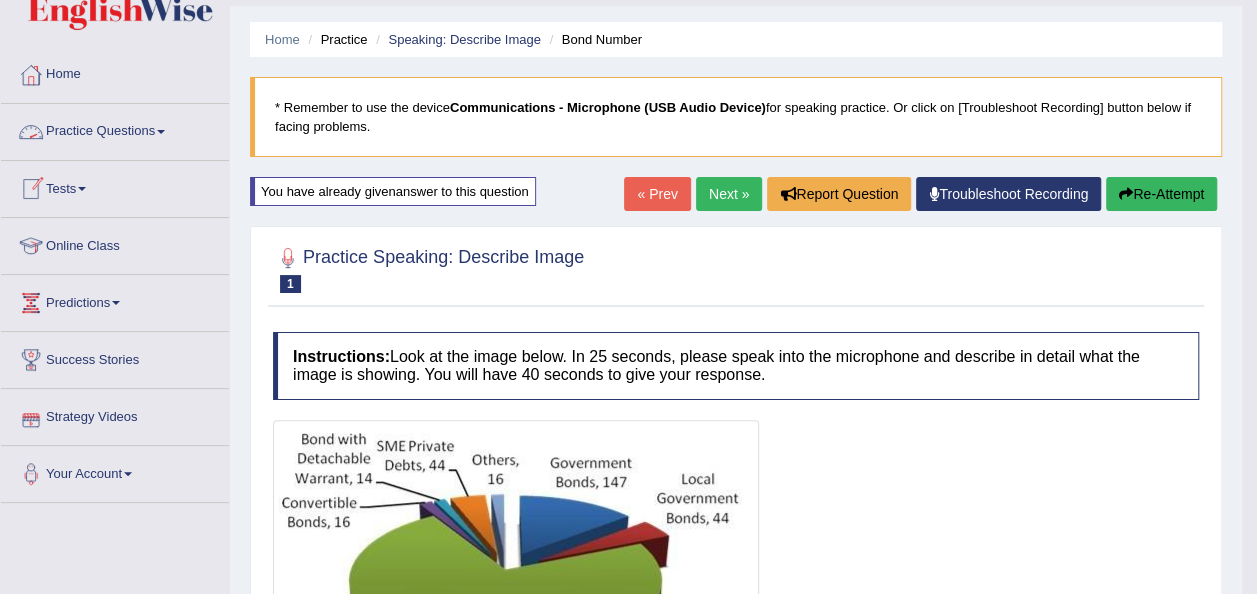 click on "Practice Questions" at bounding box center [115, 129] 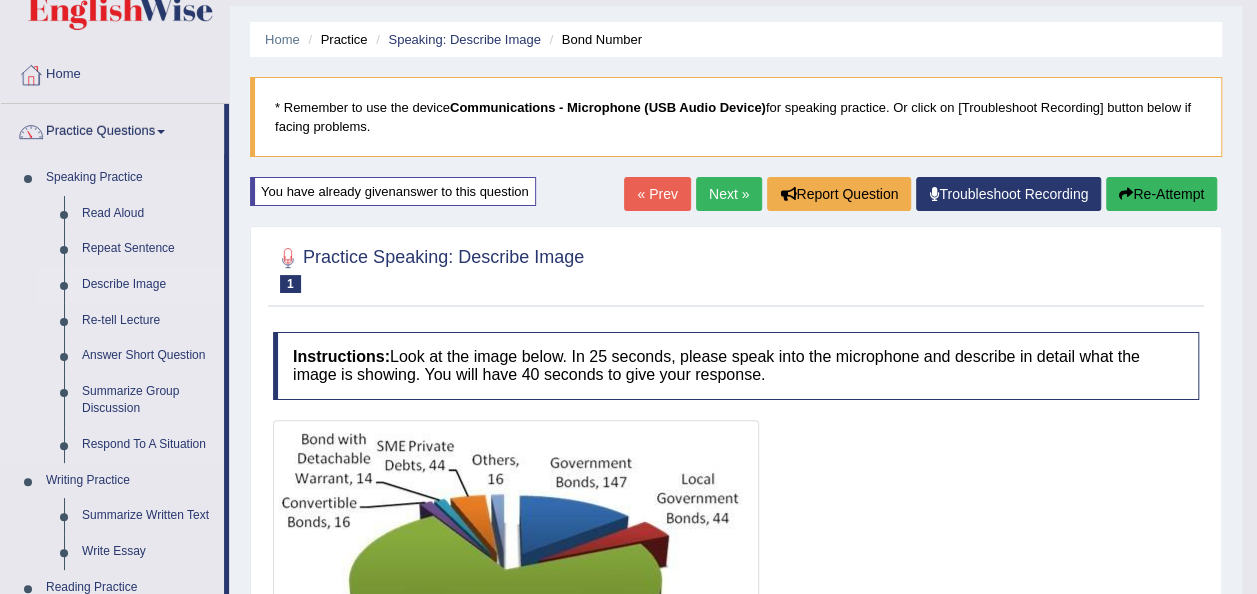 click on "Describe Image" at bounding box center [148, 285] 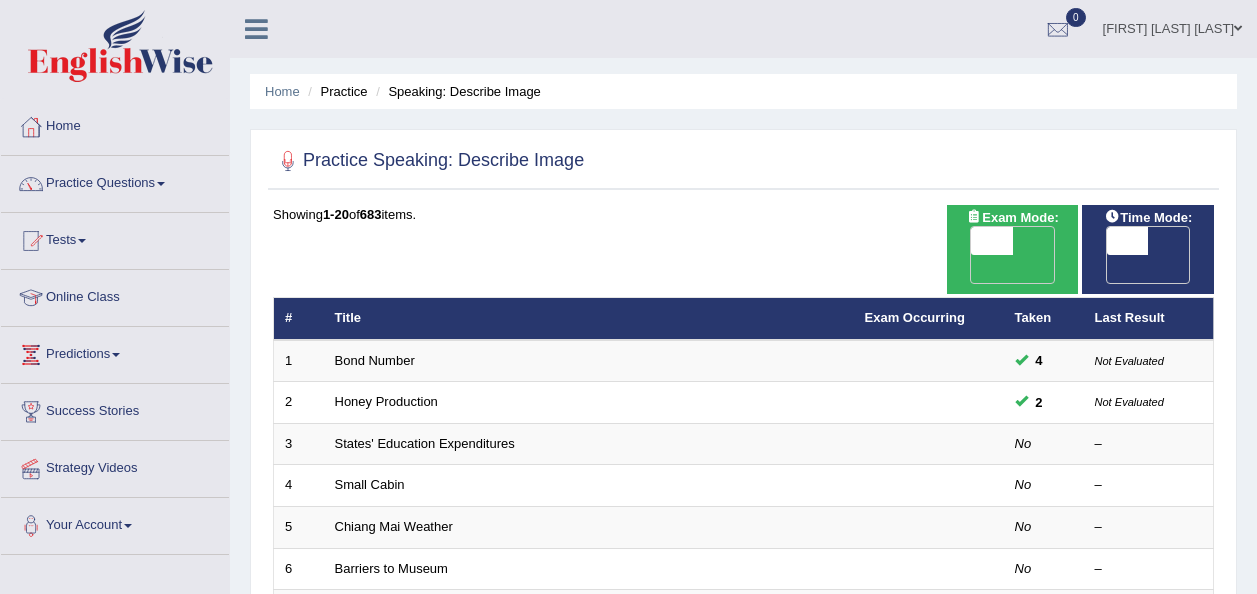 scroll, scrollTop: 0, scrollLeft: 0, axis: both 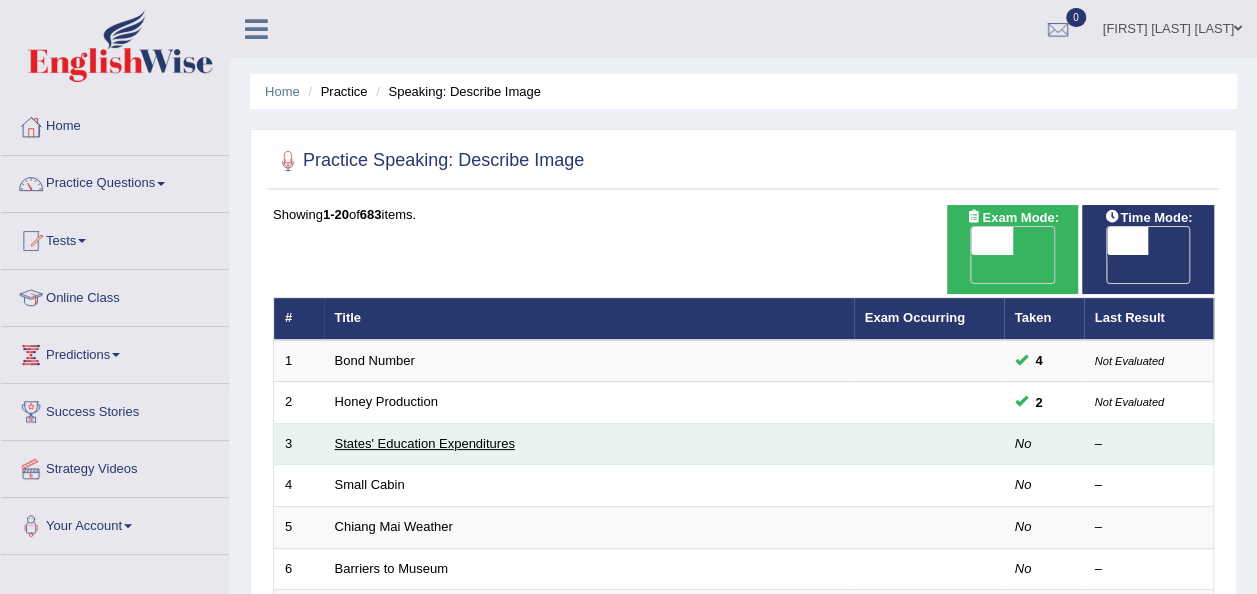 click on "States' Education Expenditures" at bounding box center (425, 443) 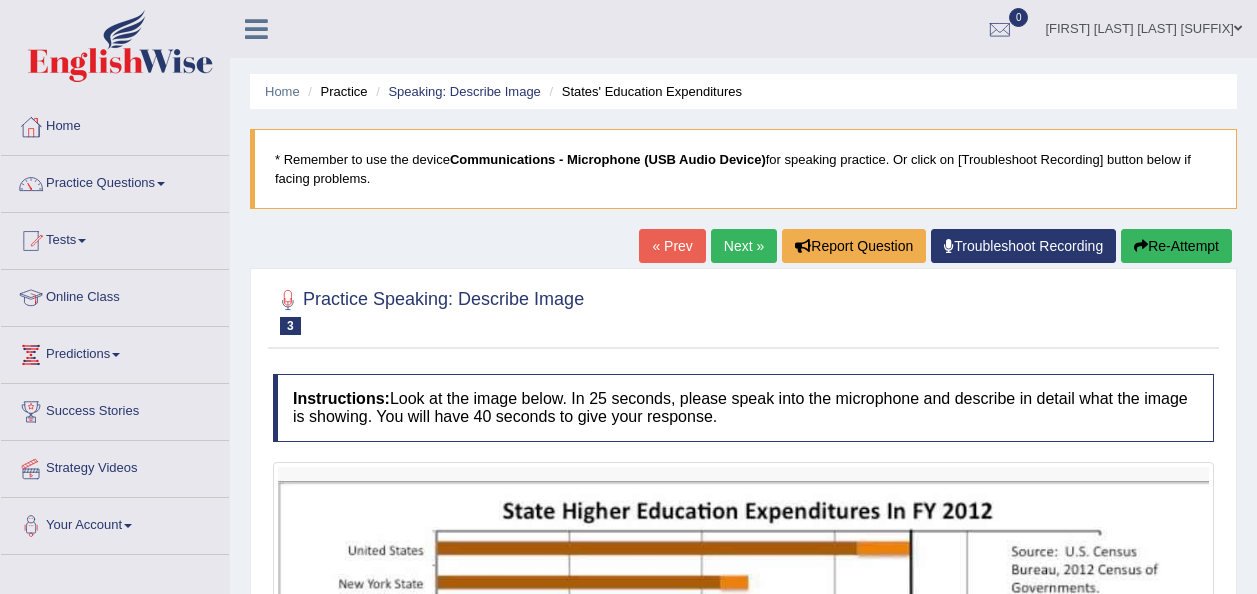 scroll, scrollTop: 0, scrollLeft: 0, axis: both 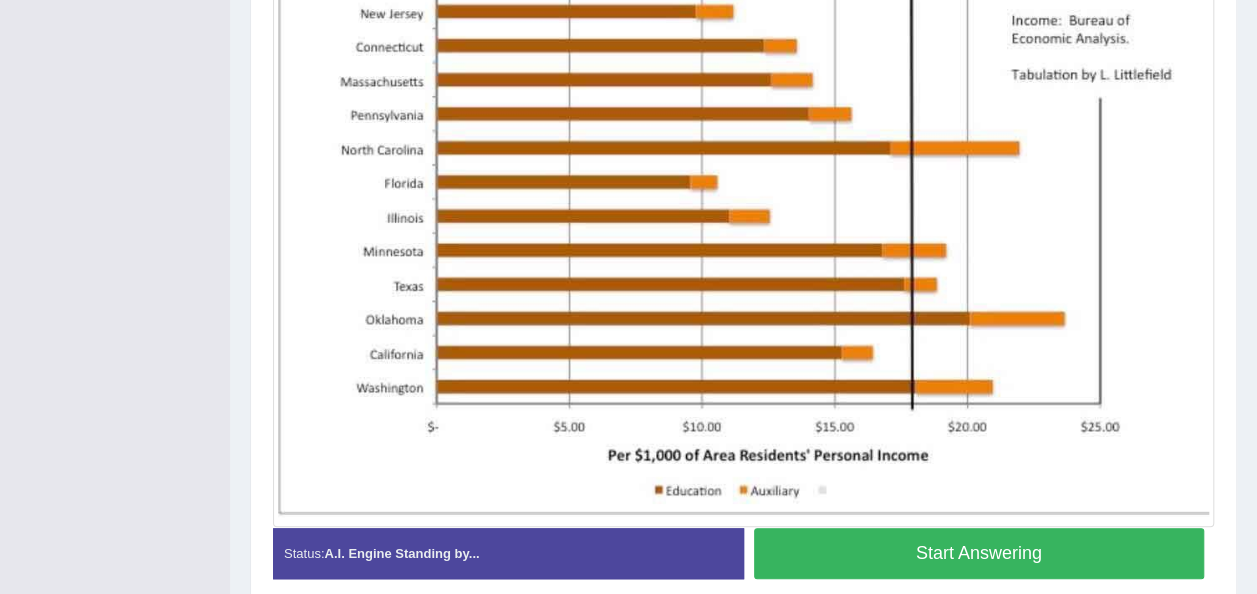 click on "Start Answering" at bounding box center (979, 553) 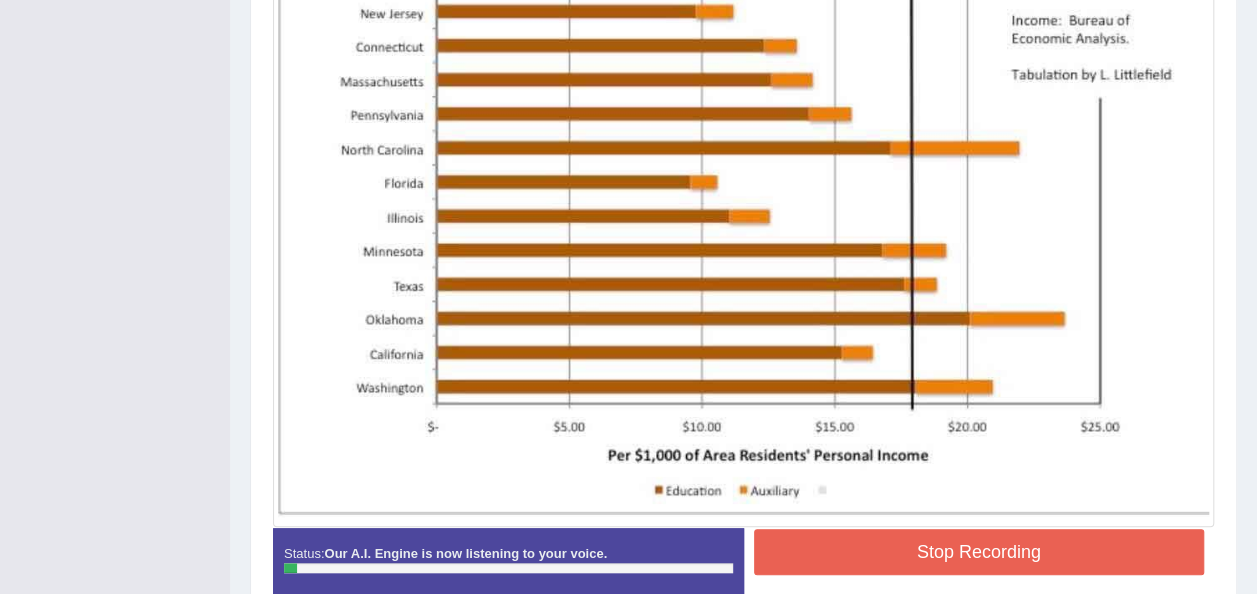 click on "Stop Recording" at bounding box center [979, 552] 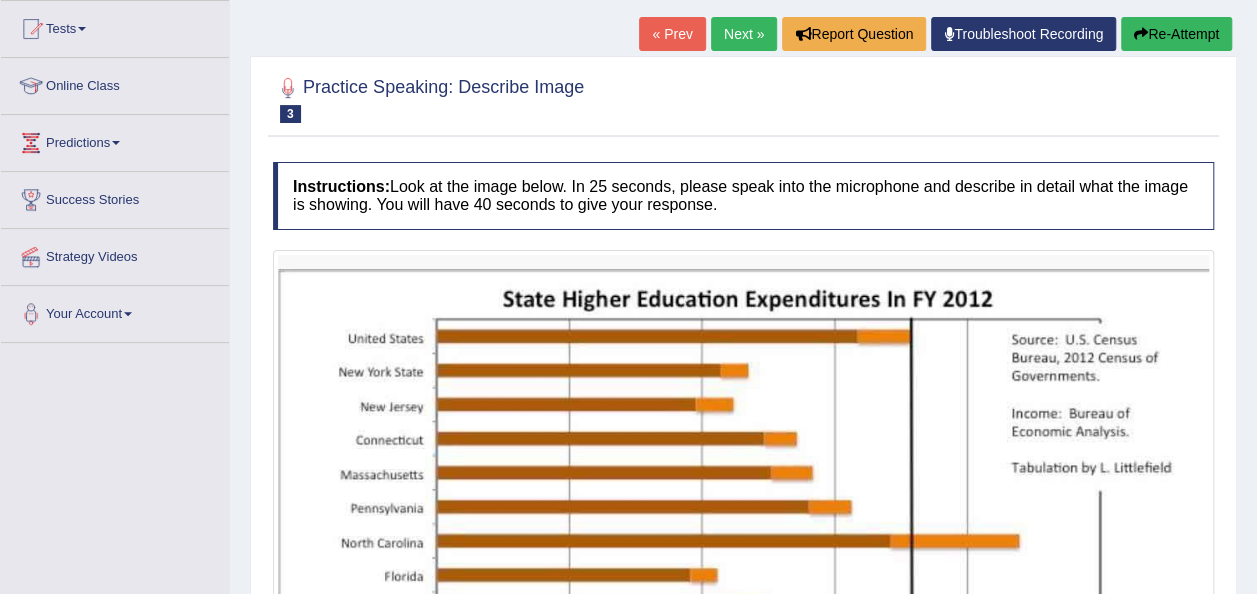 scroll, scrollTop: 210, scrollLeft: 0, axis: vertical 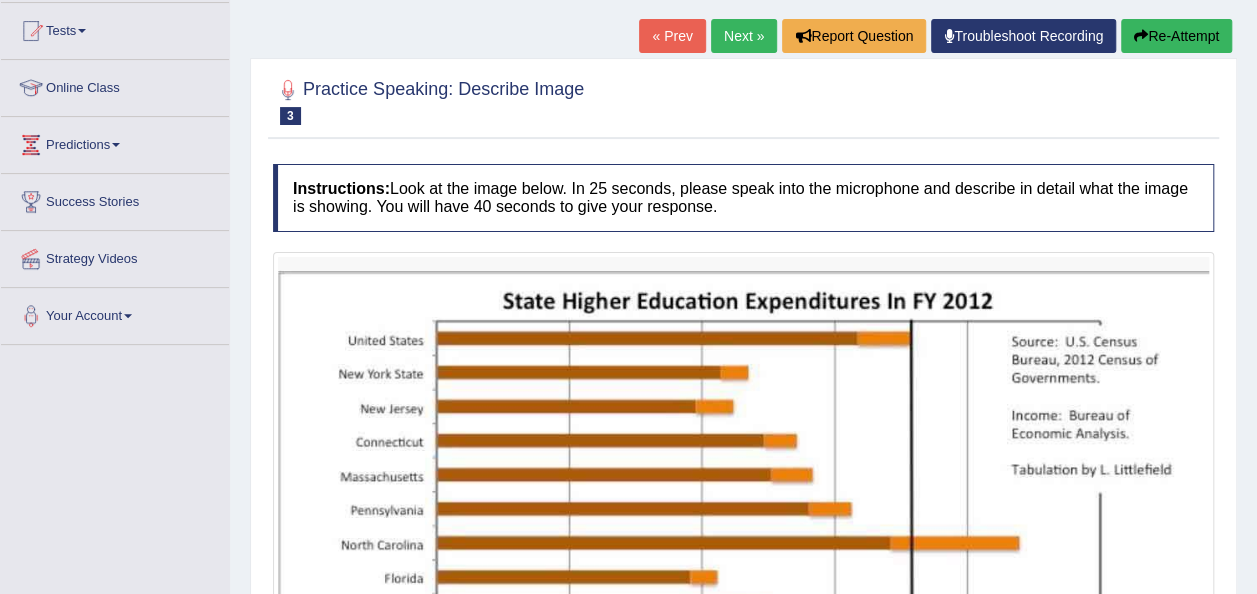 click on "Re-Attempt" at bounding box center (1176, 36) 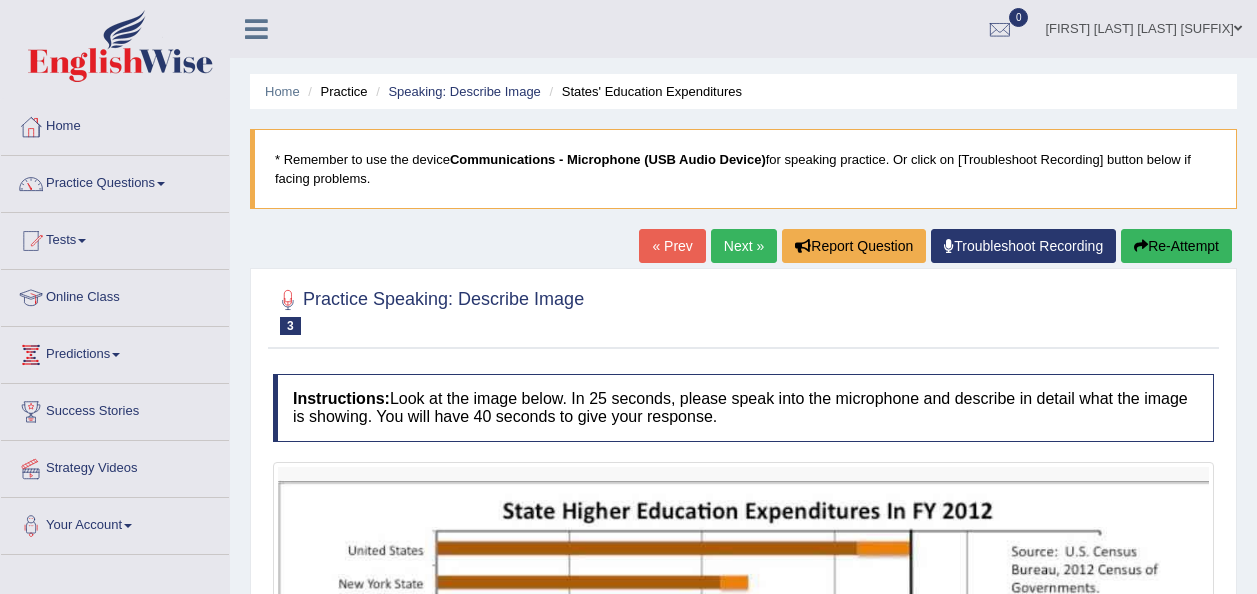 scroll, scrollTop: 226, scrollLeft: 0, axis: vertical 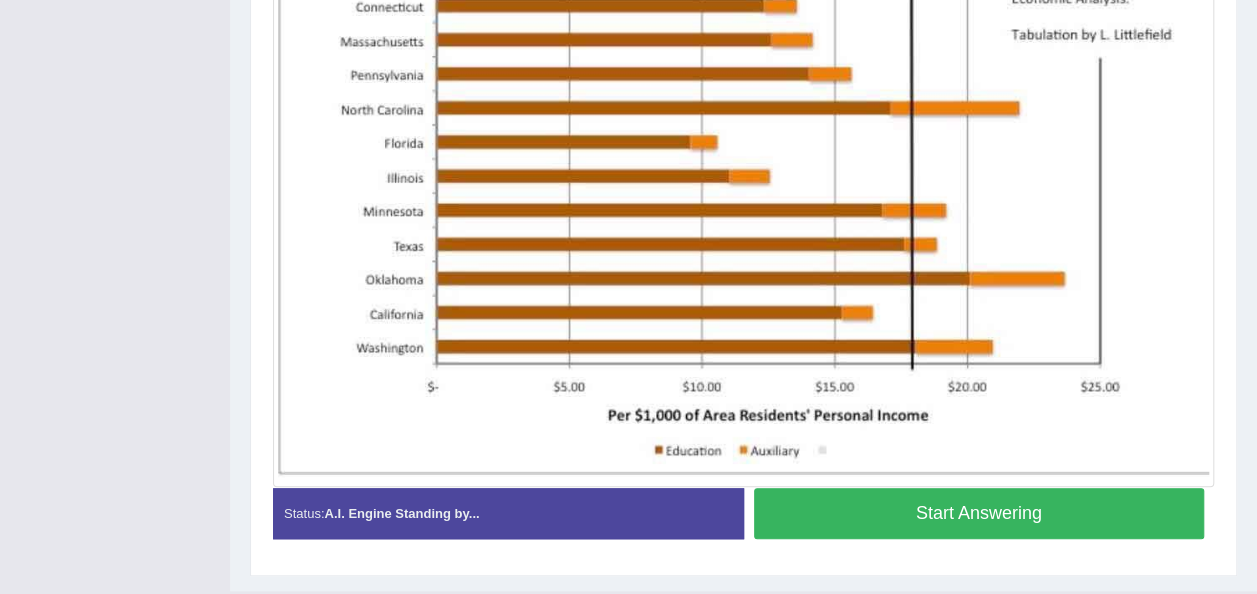 click on "Start Answering" at bounding box center (979, 513) 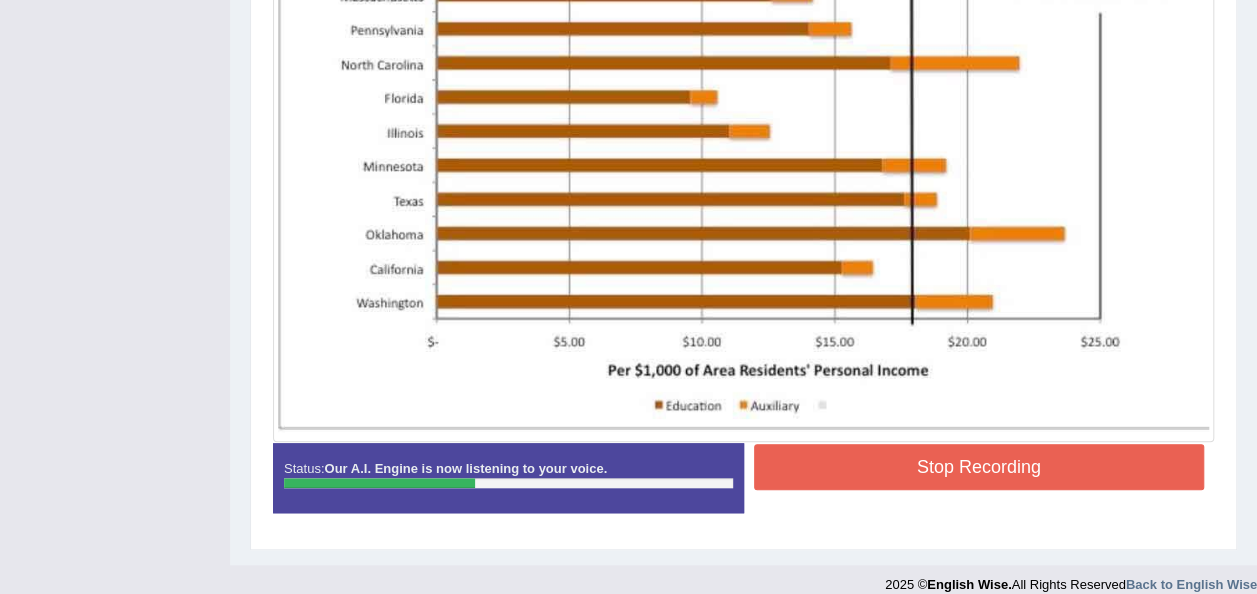 scroll, scrollTop: 690, scrollLeft: 0, axis: vertical 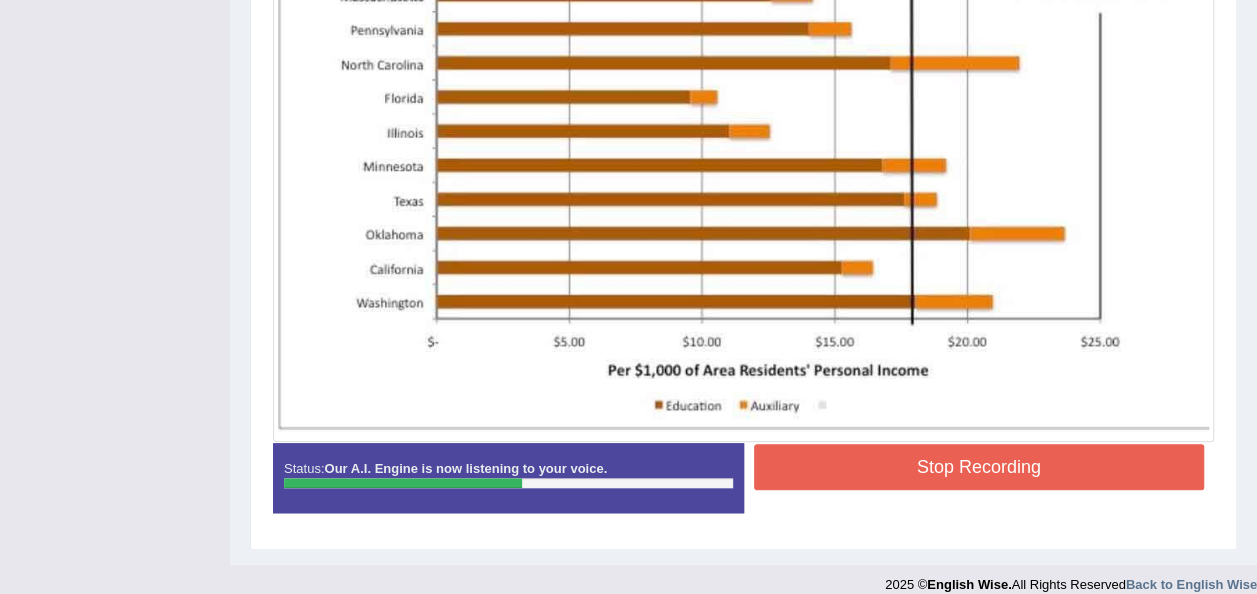 click on "Stop Recording" at bounding box center (979, 467) 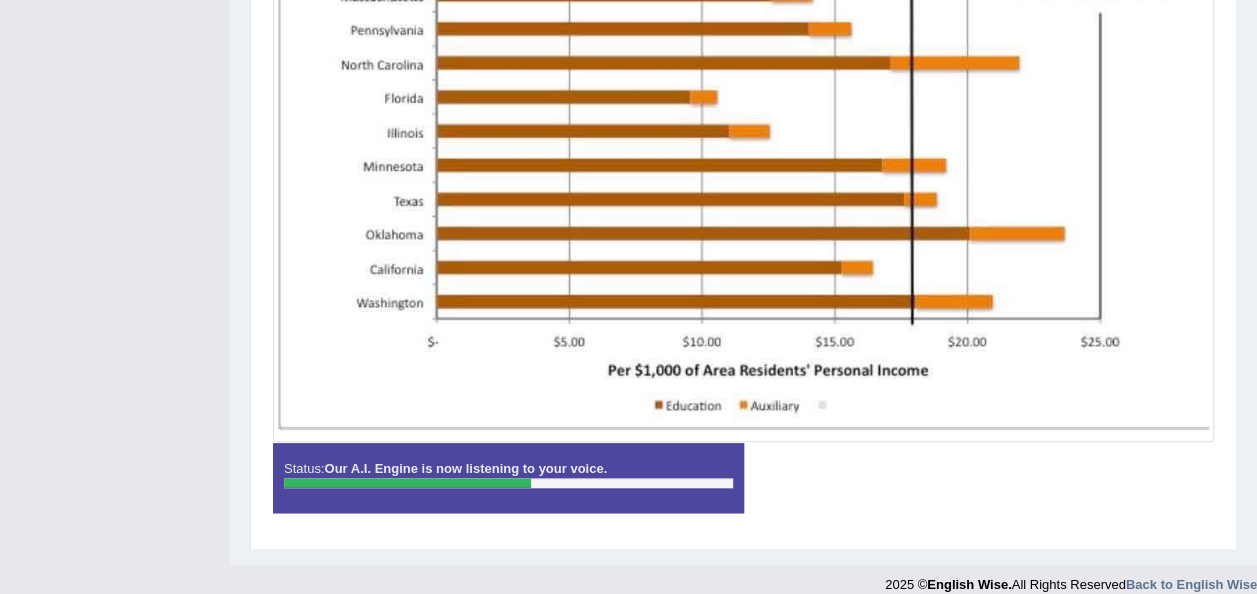 scroll, scrollTop: 708, scrollLeft: 0, axis: vertical 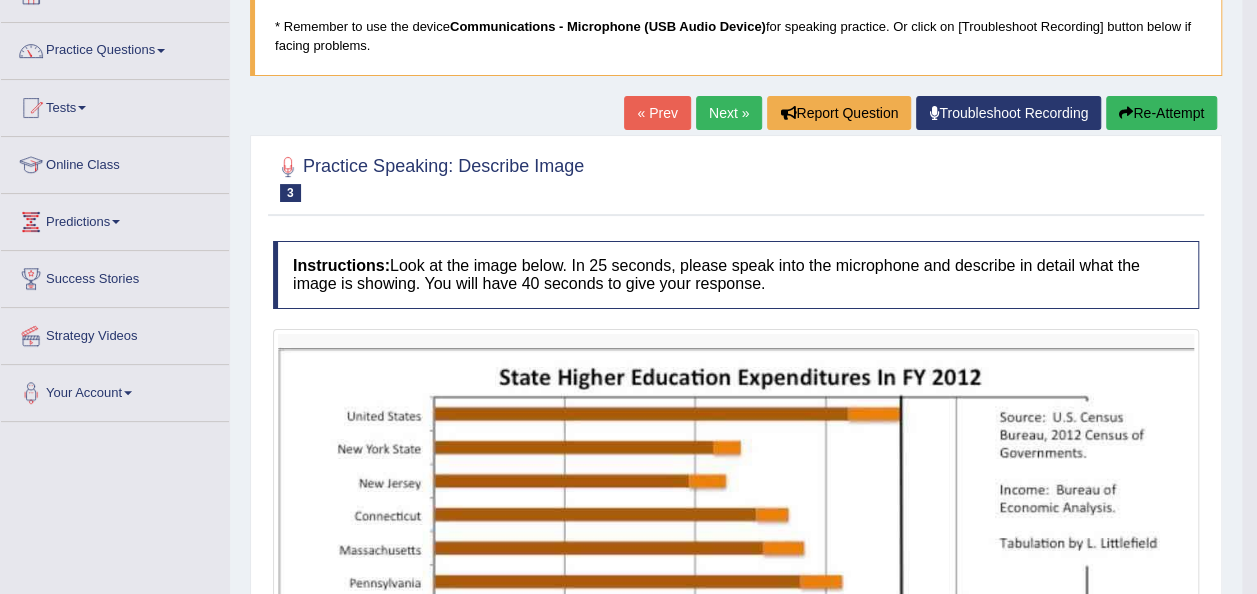 click on "Re-Attempt" at bounding box center (1161, 113) 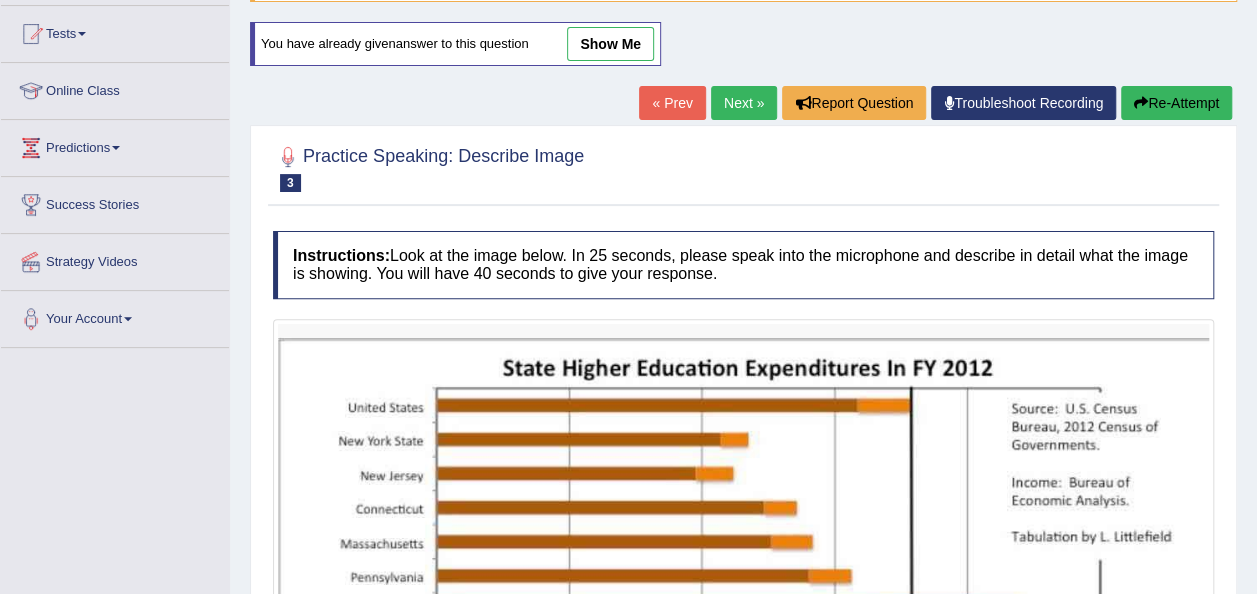 scroll, scrollTop: 0, scrollLeft: 0, axis: both 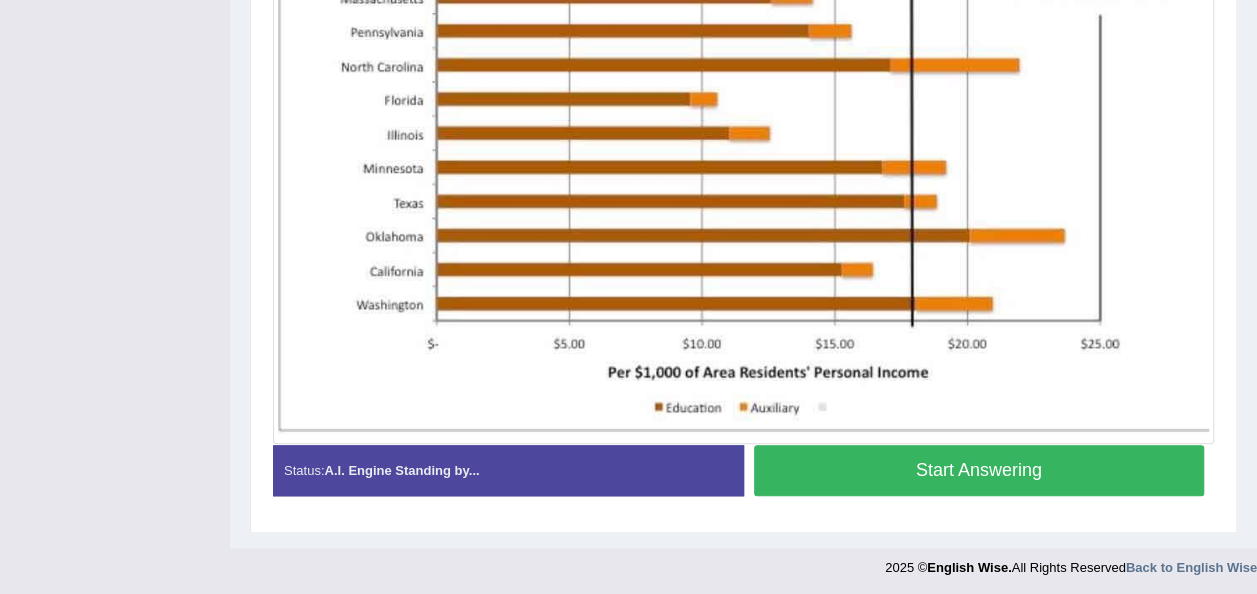 click on "Start Answering" at bounding box center [979, 470] 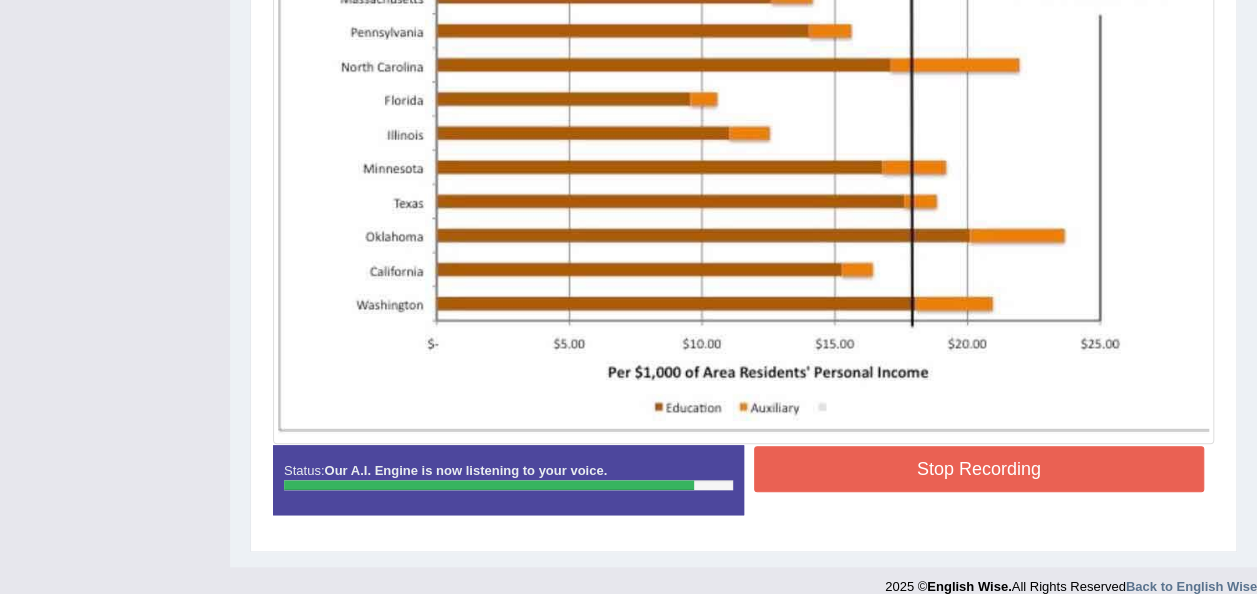scroll, scrollTop: 700, scrollLeft: 0, axis: vertical 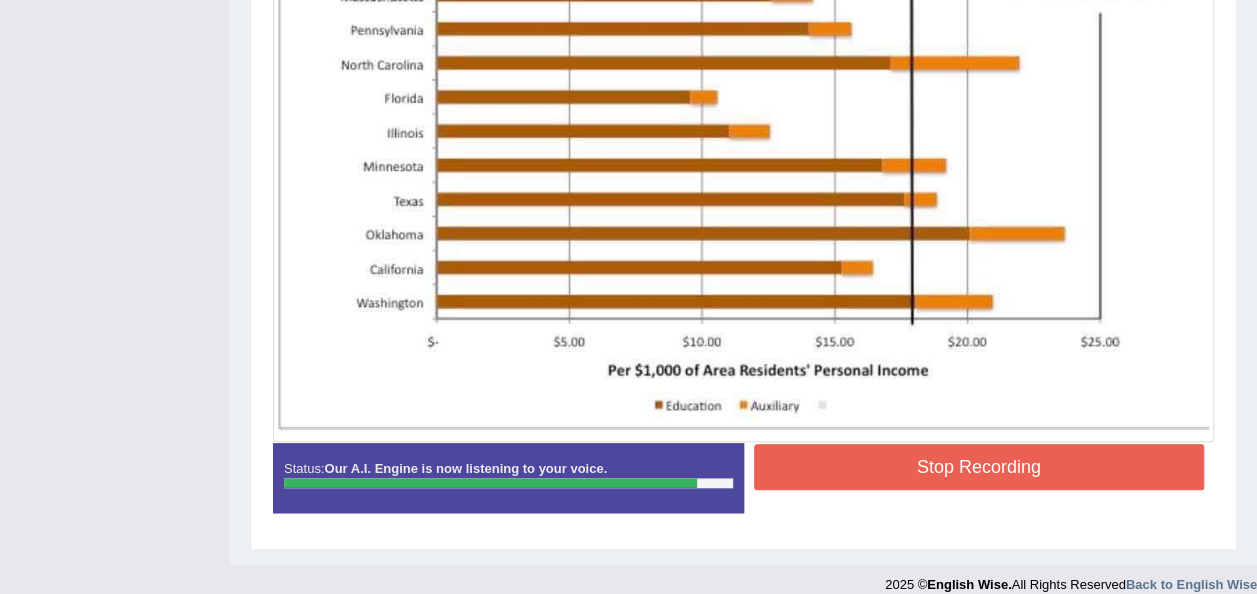 click on "Stop Recording" at bounding box center [979, 467] 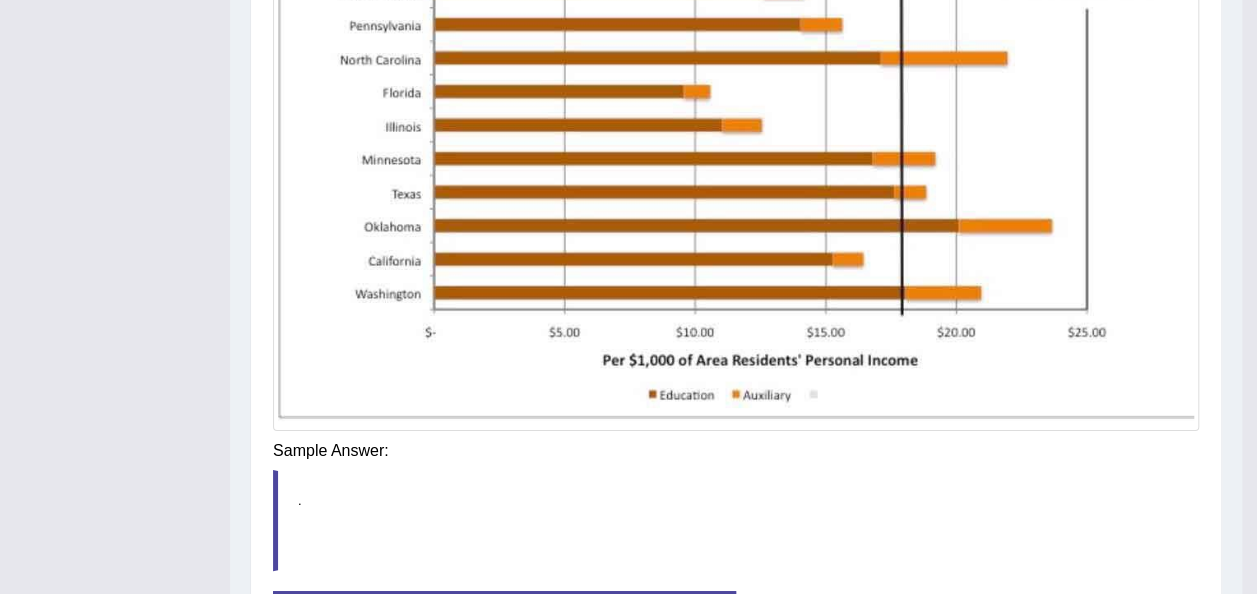 scroll, scrollTop: 718, scrollLeft: 0, axis: vertical 